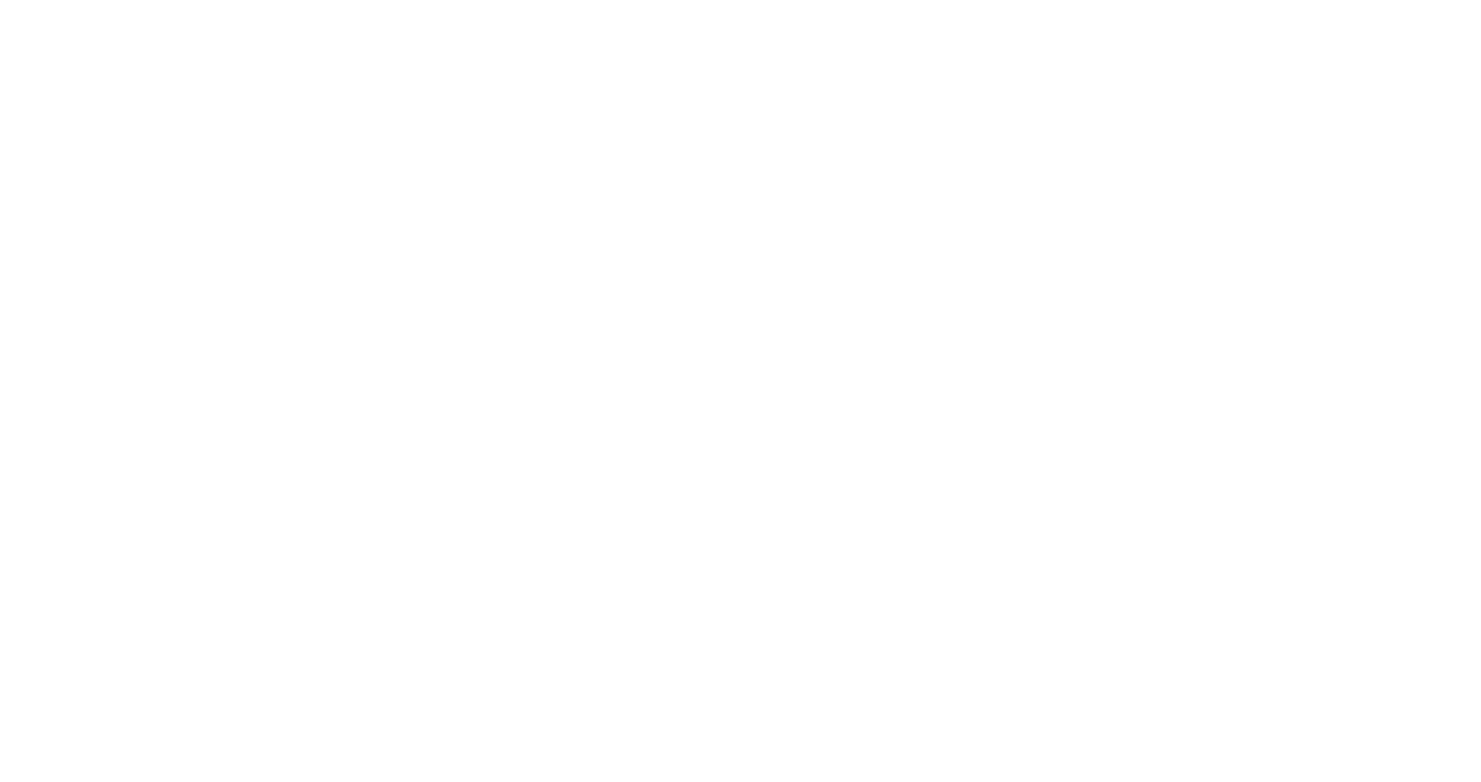 scroll, scrollTop: 0, scrollLeft: 0, axis: both 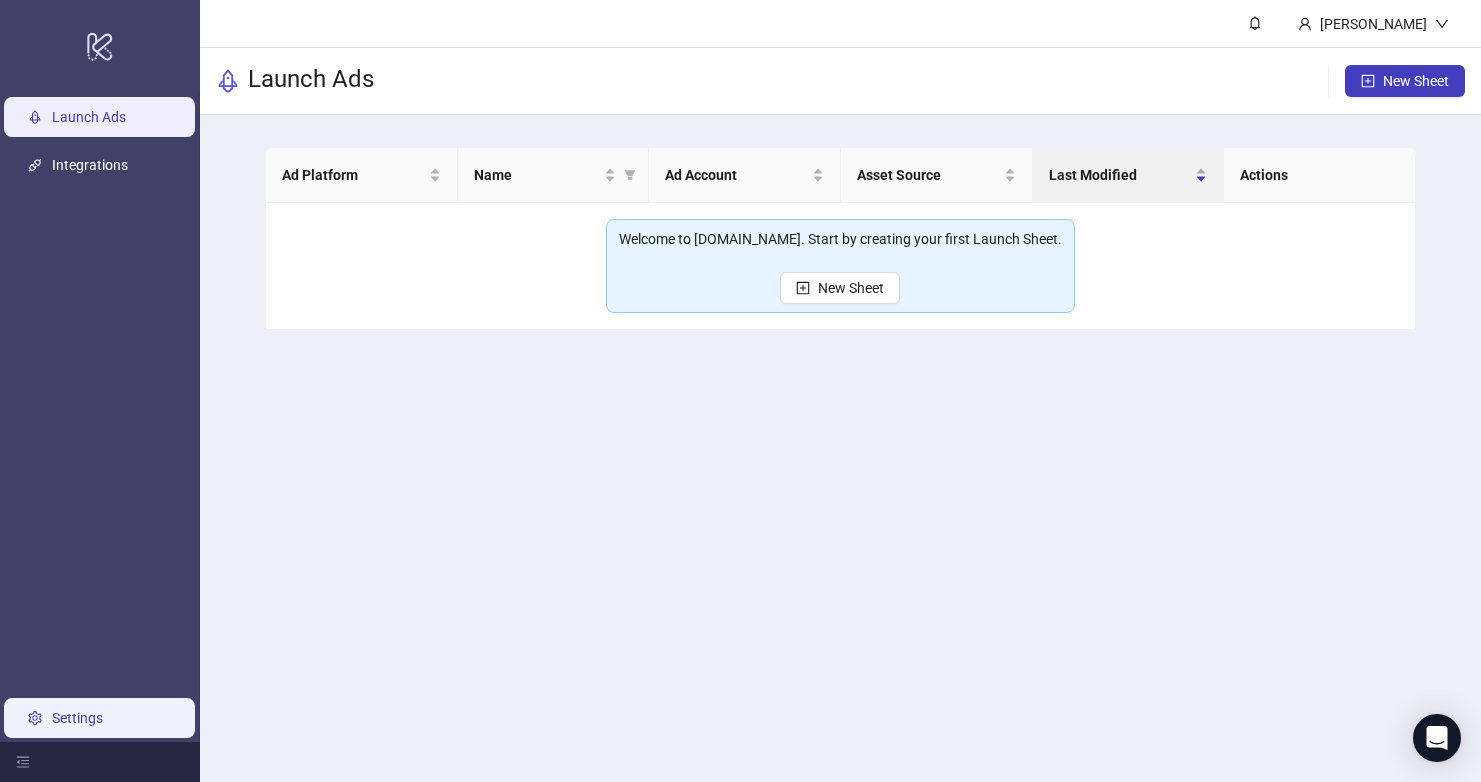 click on "Settings" at bounding box center [77, 718] 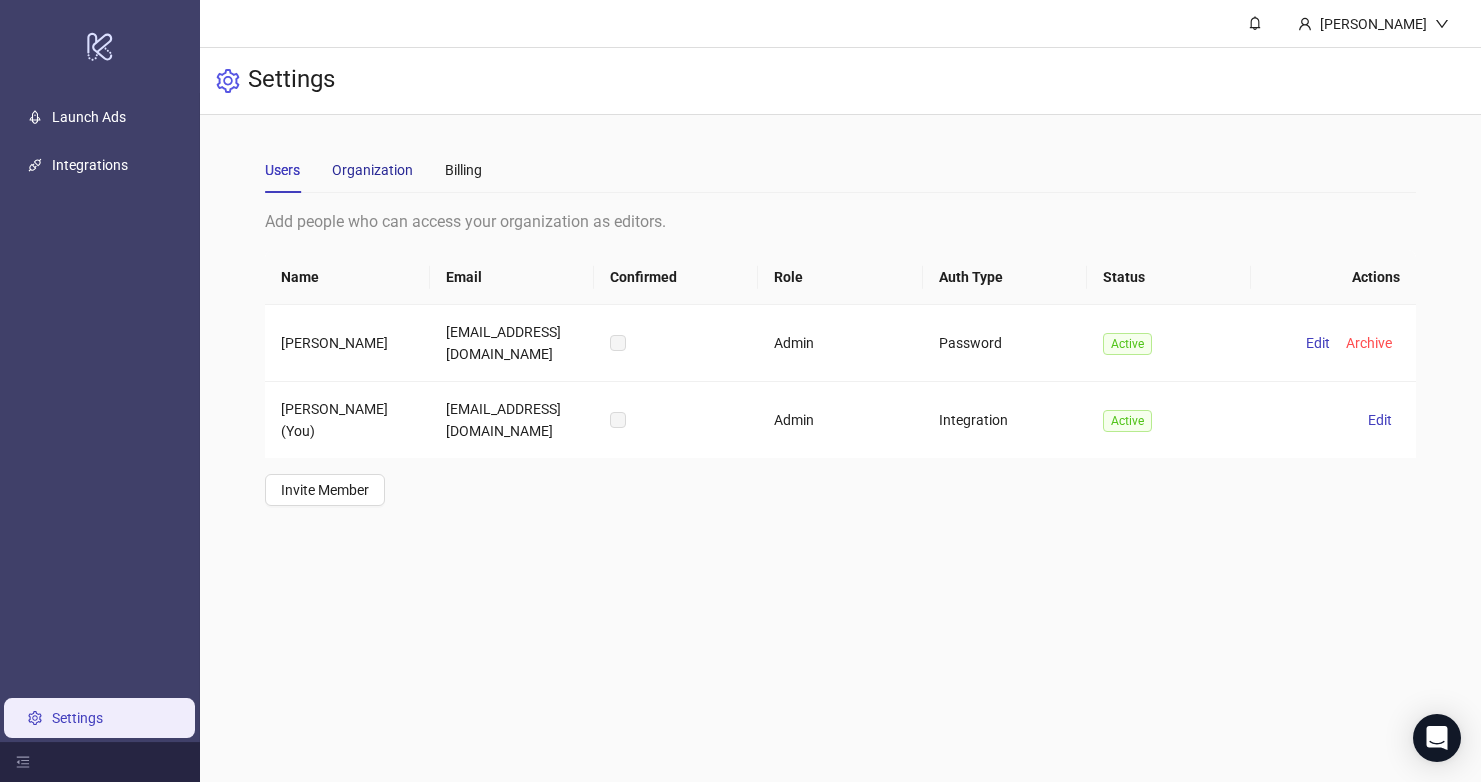 click on "Organization" at bounding box center [372, 170] 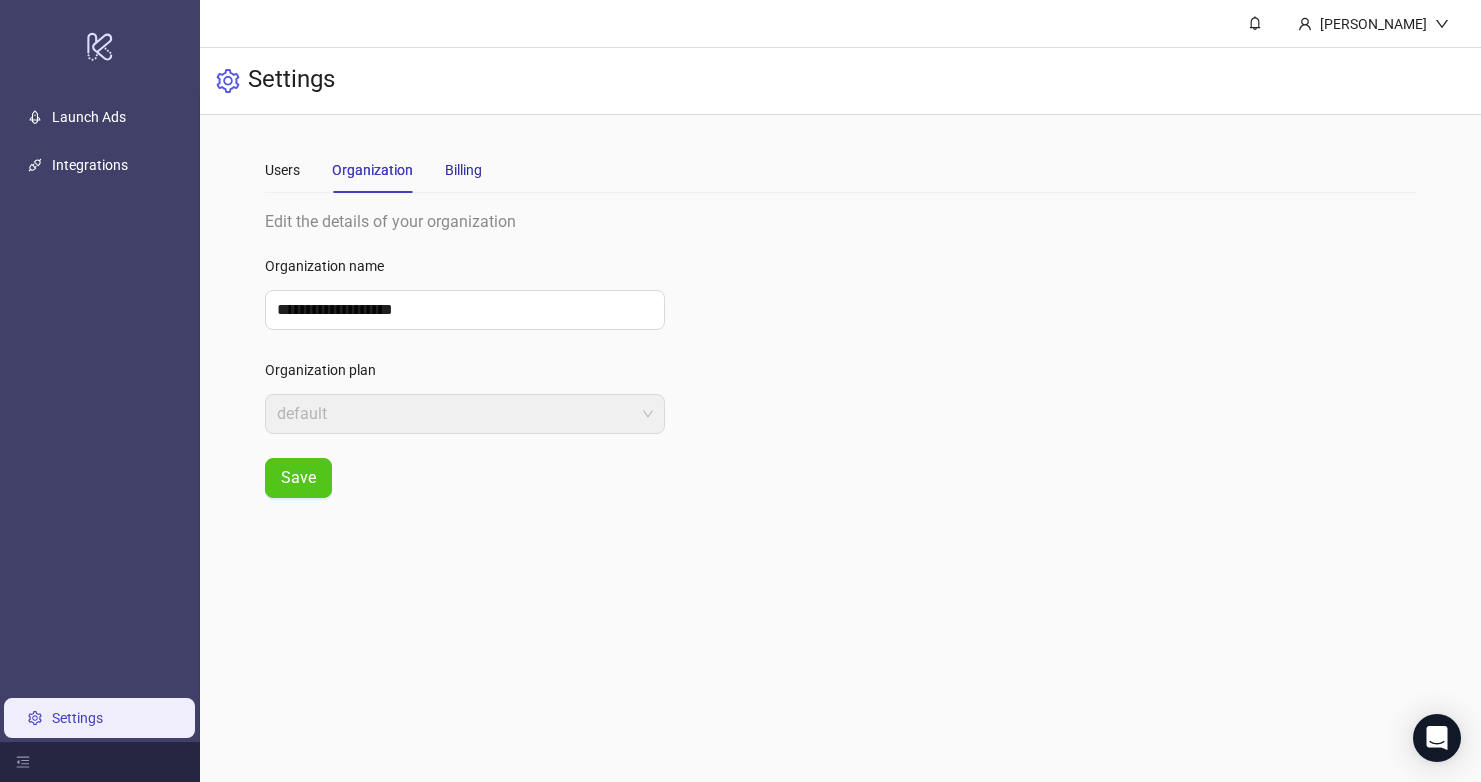 click on "Billing" at bounding box center (463, 170) 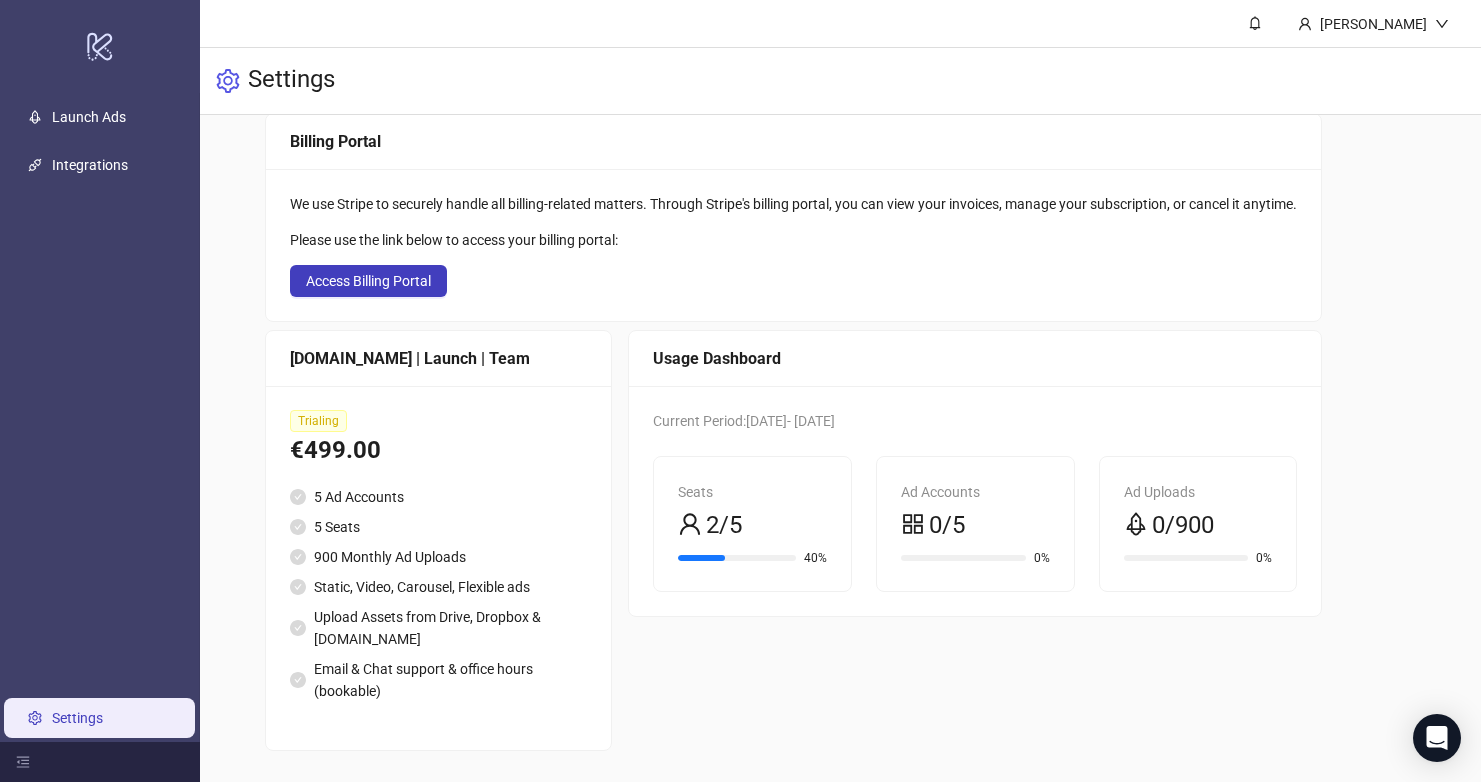 scroll, scrollTop: 3, scrollLeft: 0, axis: vertical 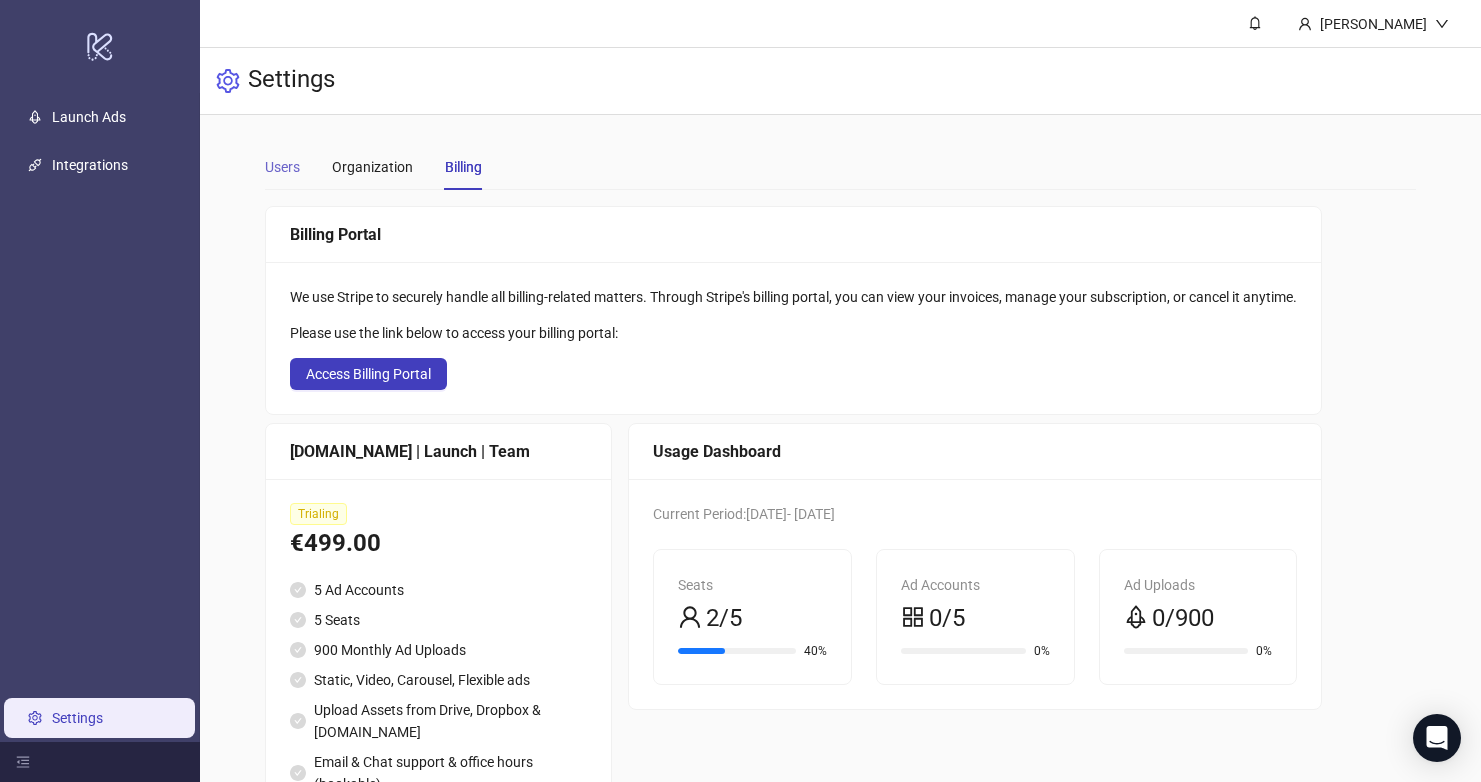 click on "Users" at bounding box center [282, 167] 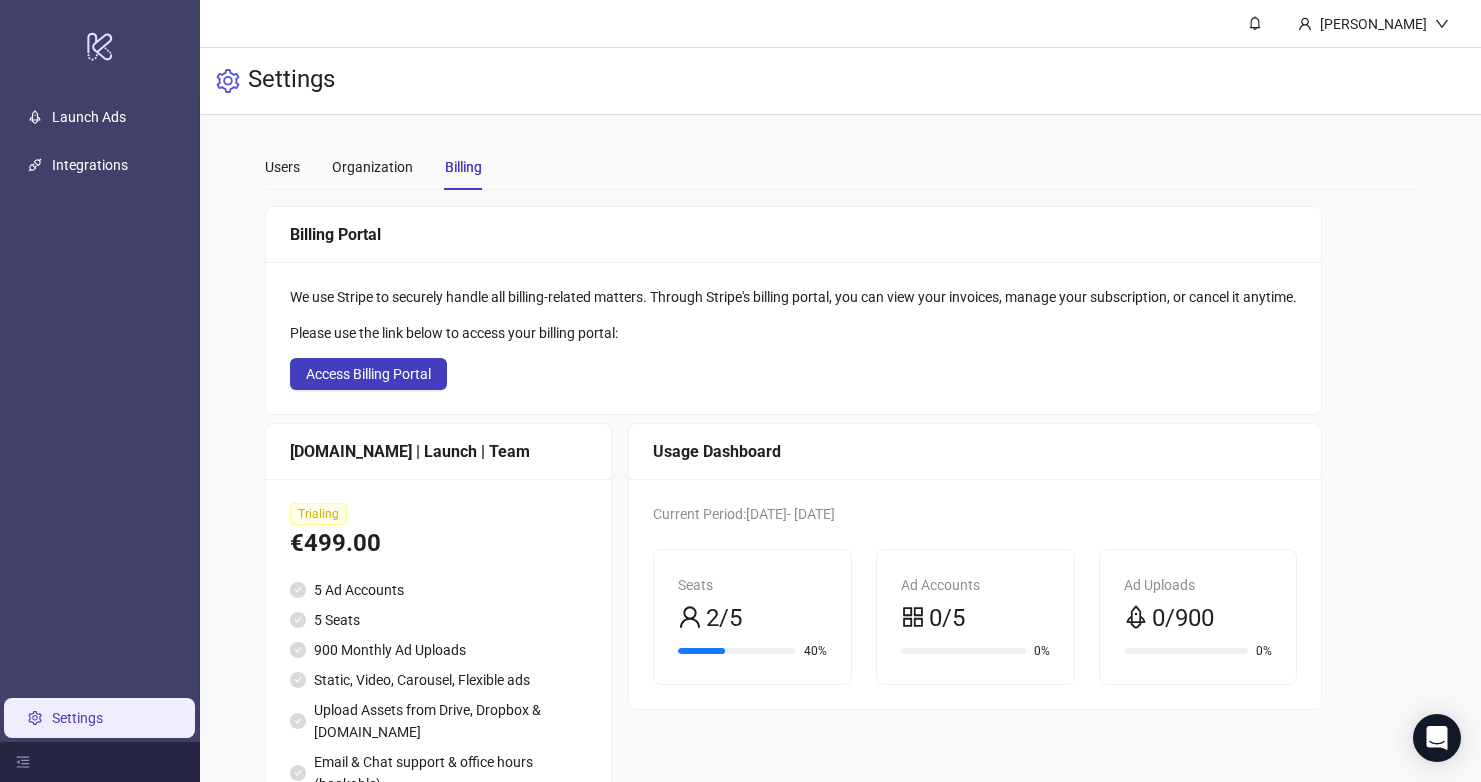 scroll, scrollTop: 0, scrollLeft: 0, axis: both 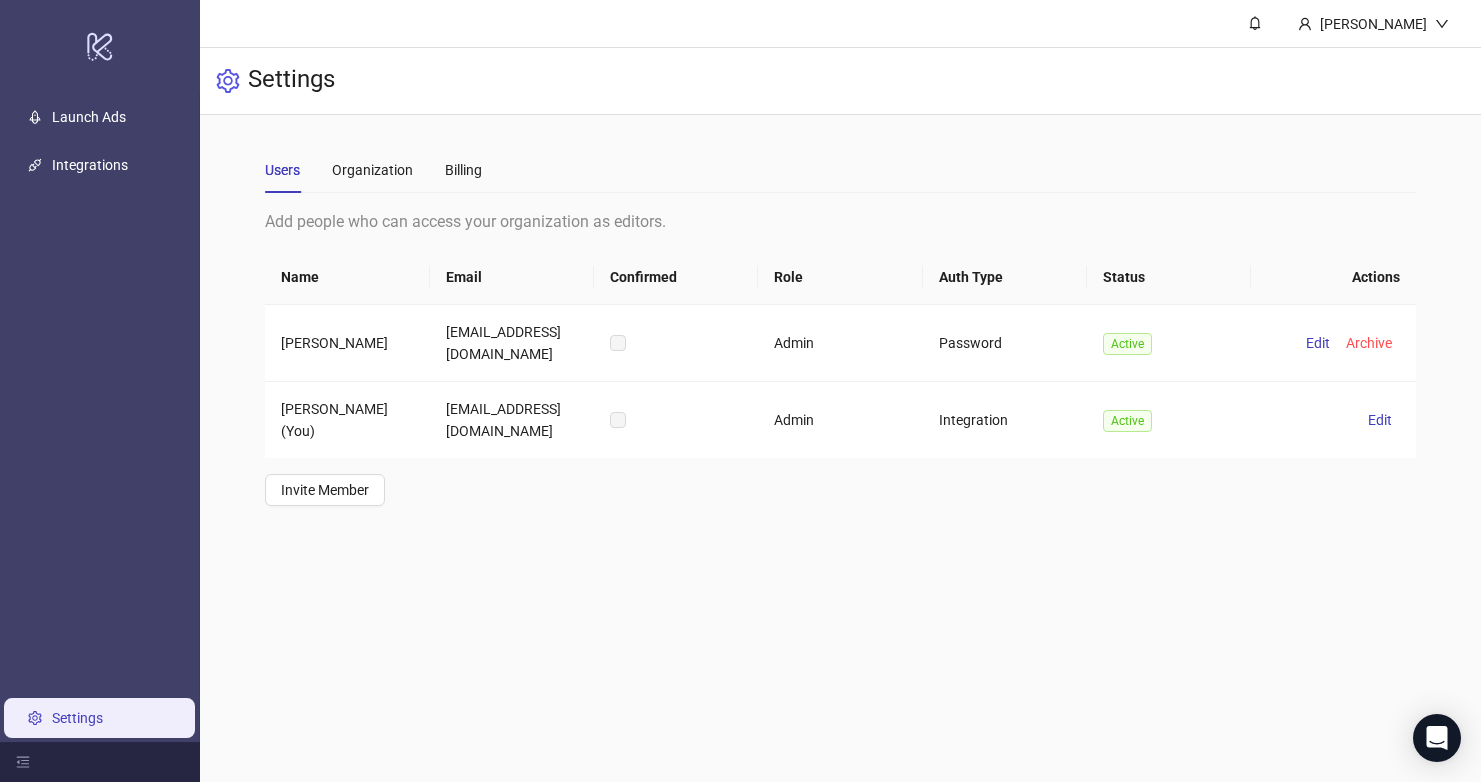 click on "Launch Ads Integrations Settings" at bounding box center [100, 417] 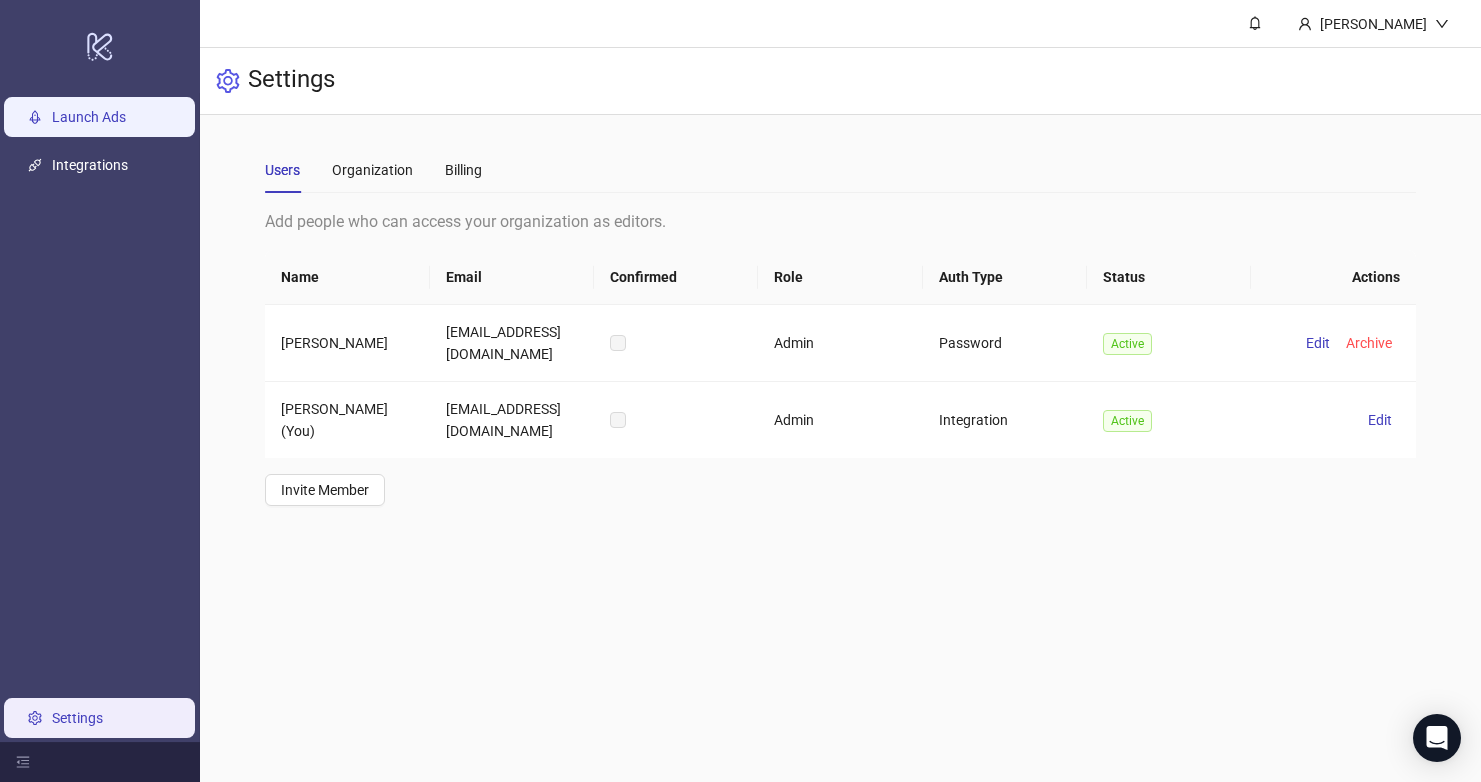 click on "Launch Ads" at bounding box center (89, 117) 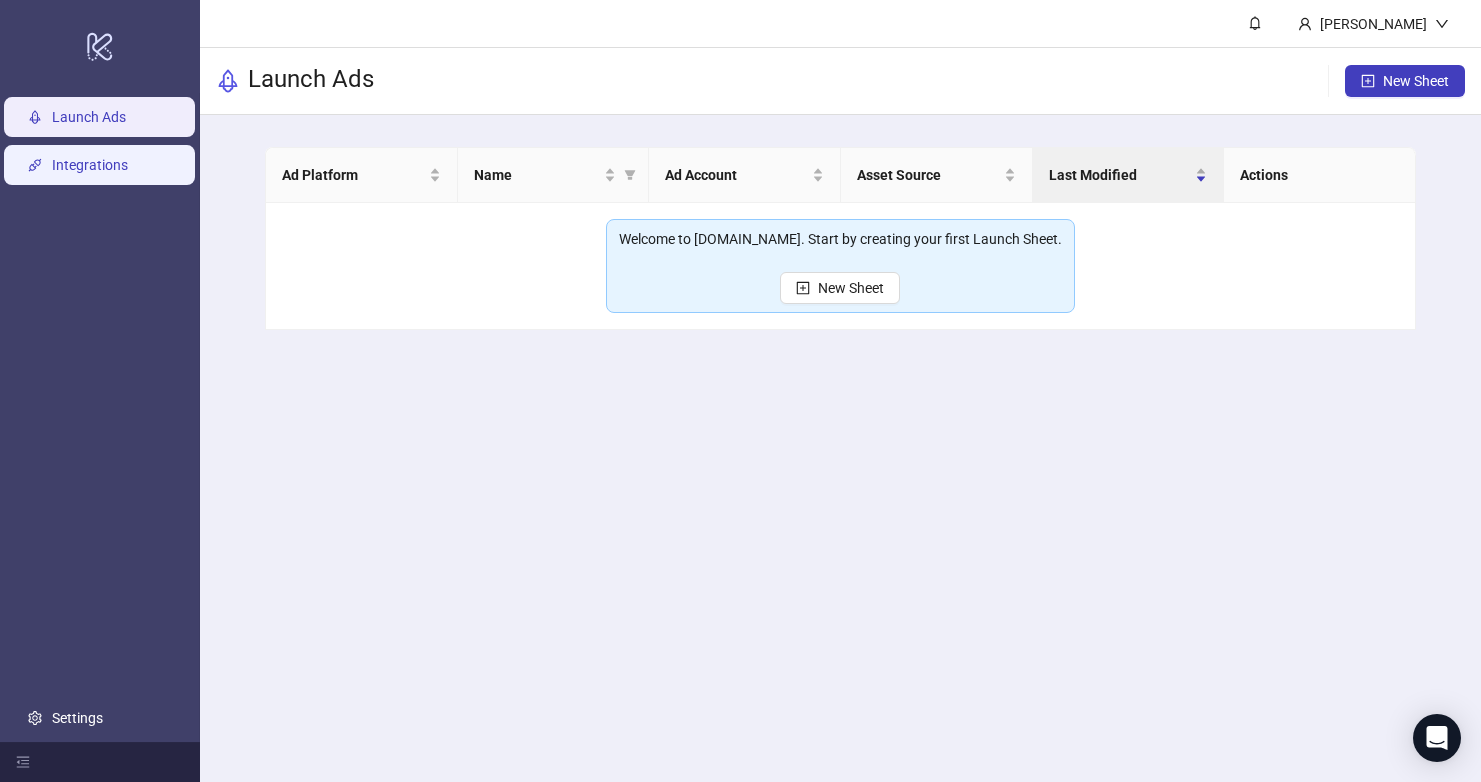 click on "Integrations" at bounding box center (90, 165) 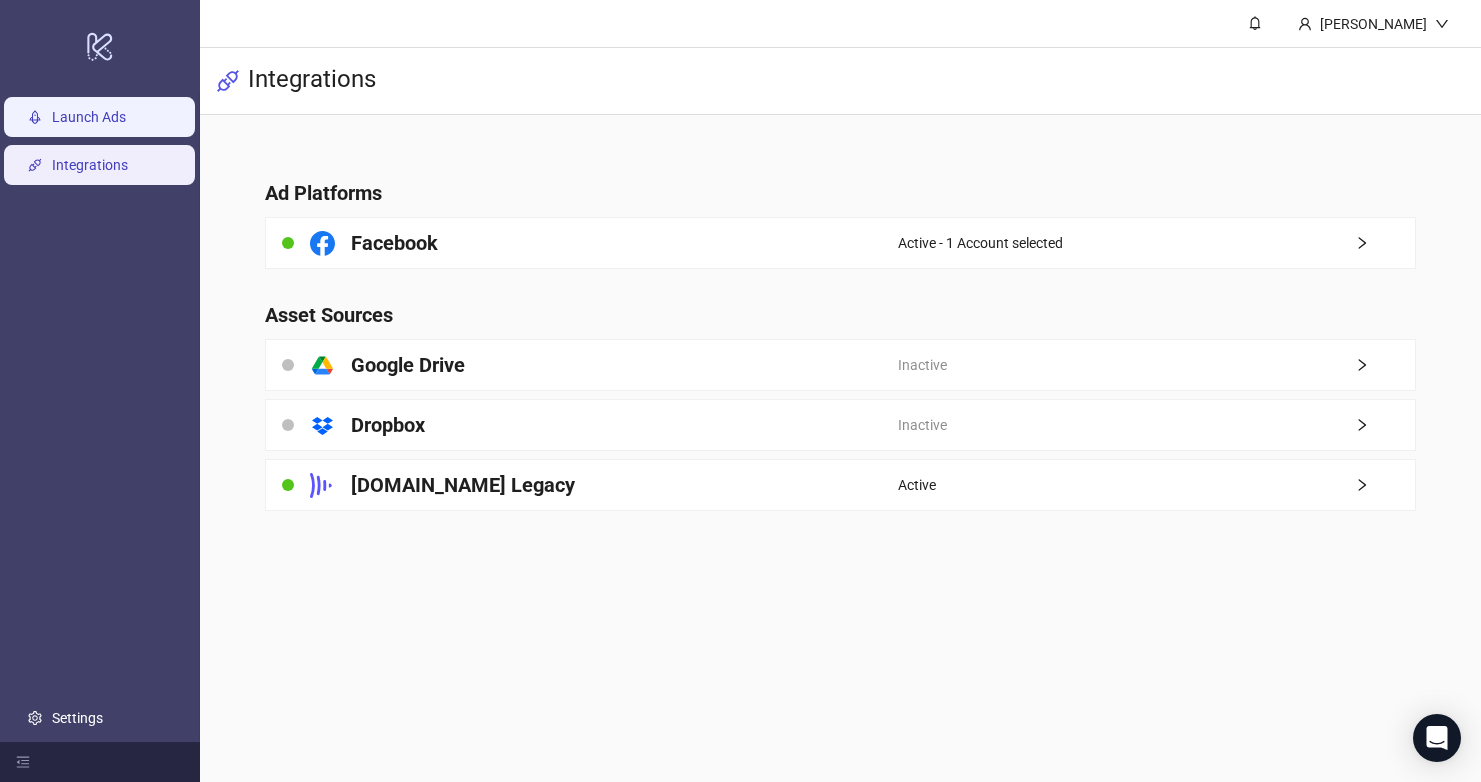 click on "Launch Ads" at bounding box center (89, 117) 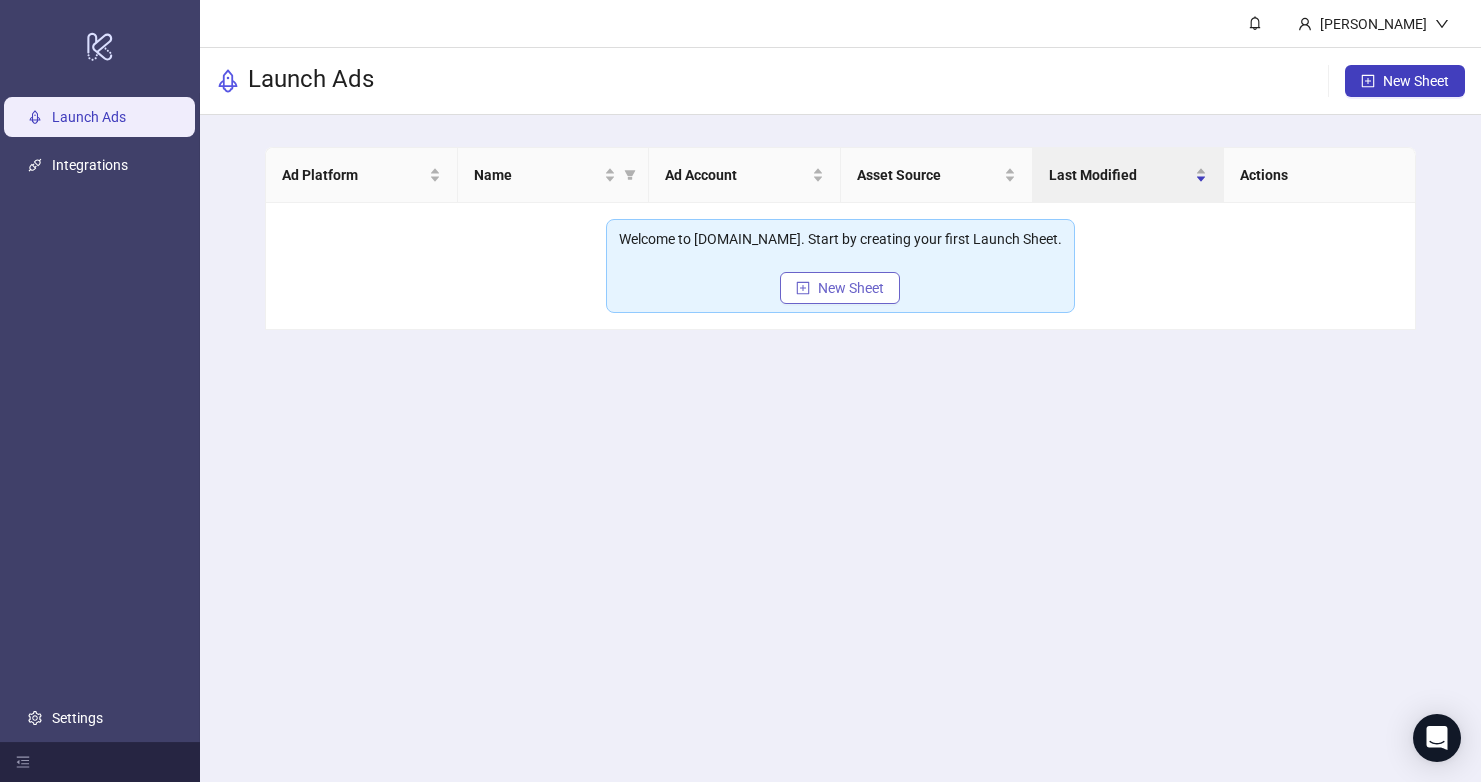 click on "New Sheet" at bounding box center (851, 288) 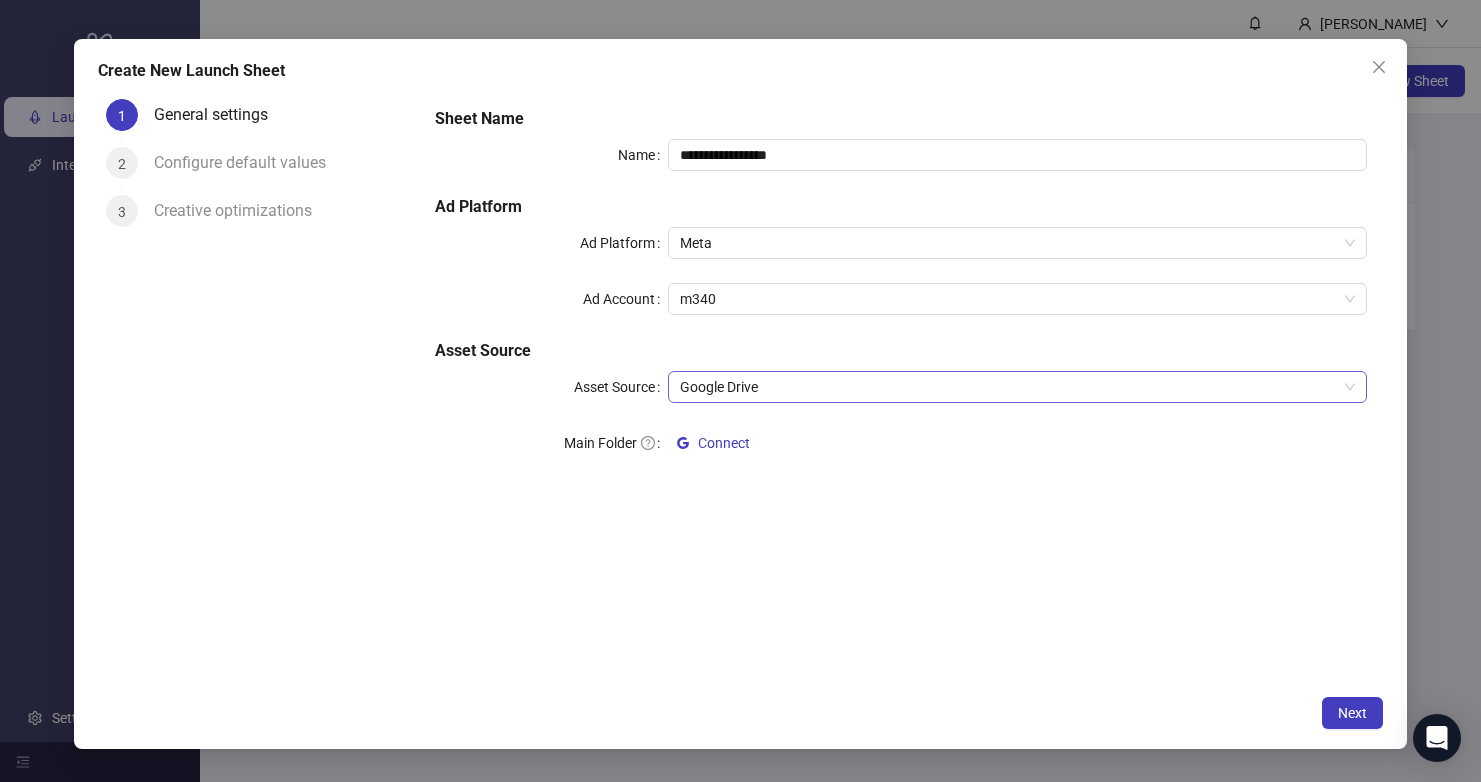 click on "Google Drive" at bounding box center (1017, 387) 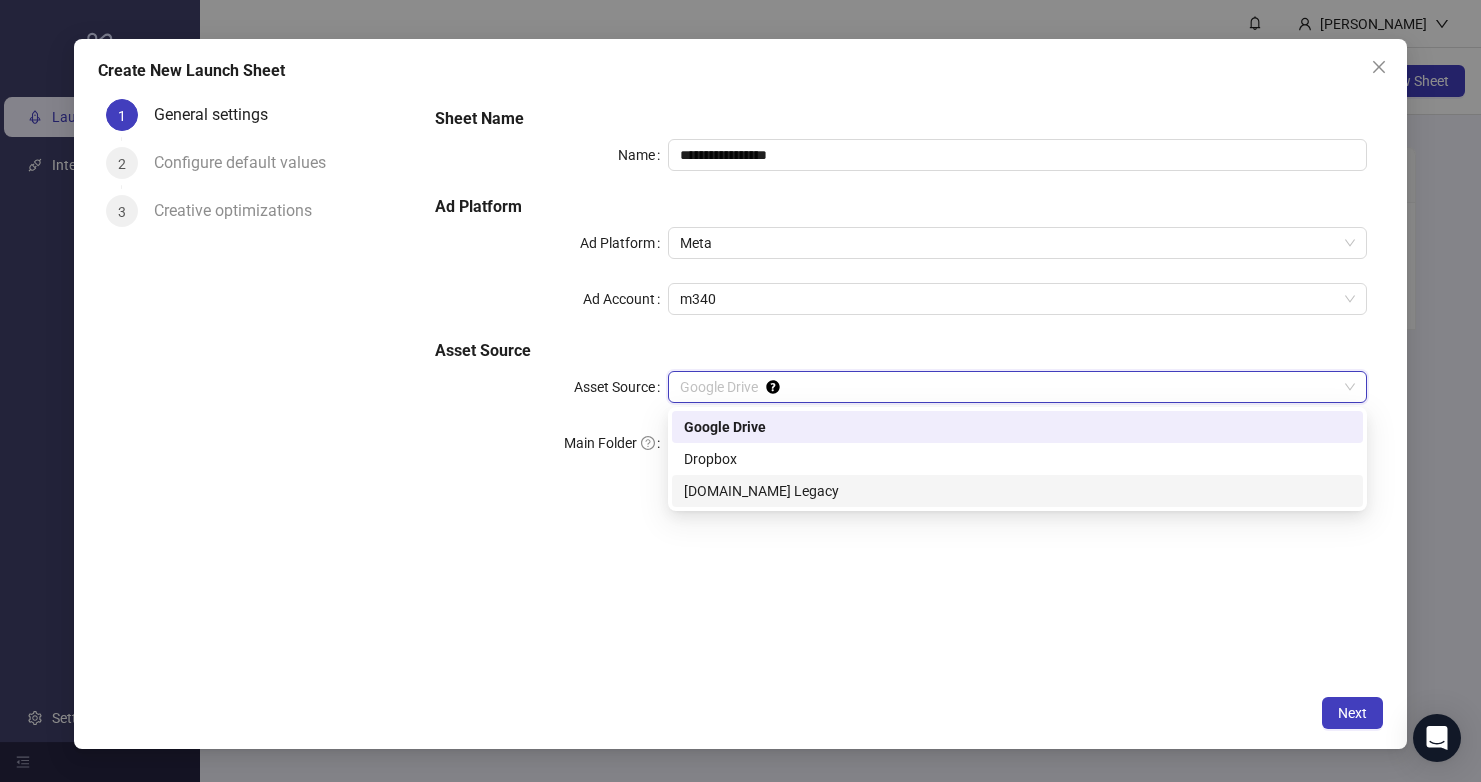 click on "[DOMAIN_NAME] Legacy" at bounding box center [1017, 491] 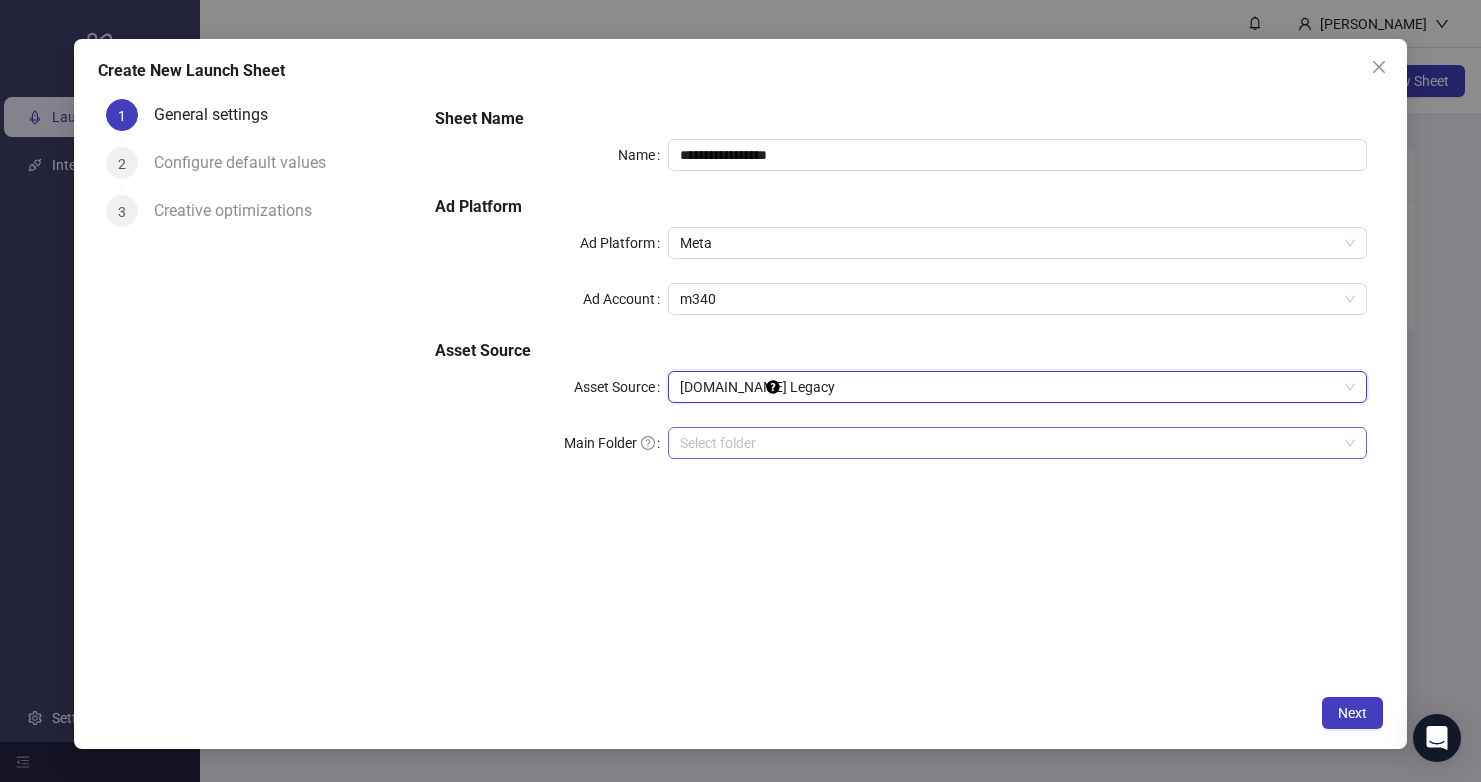 click at bounding box center [1008, 443] 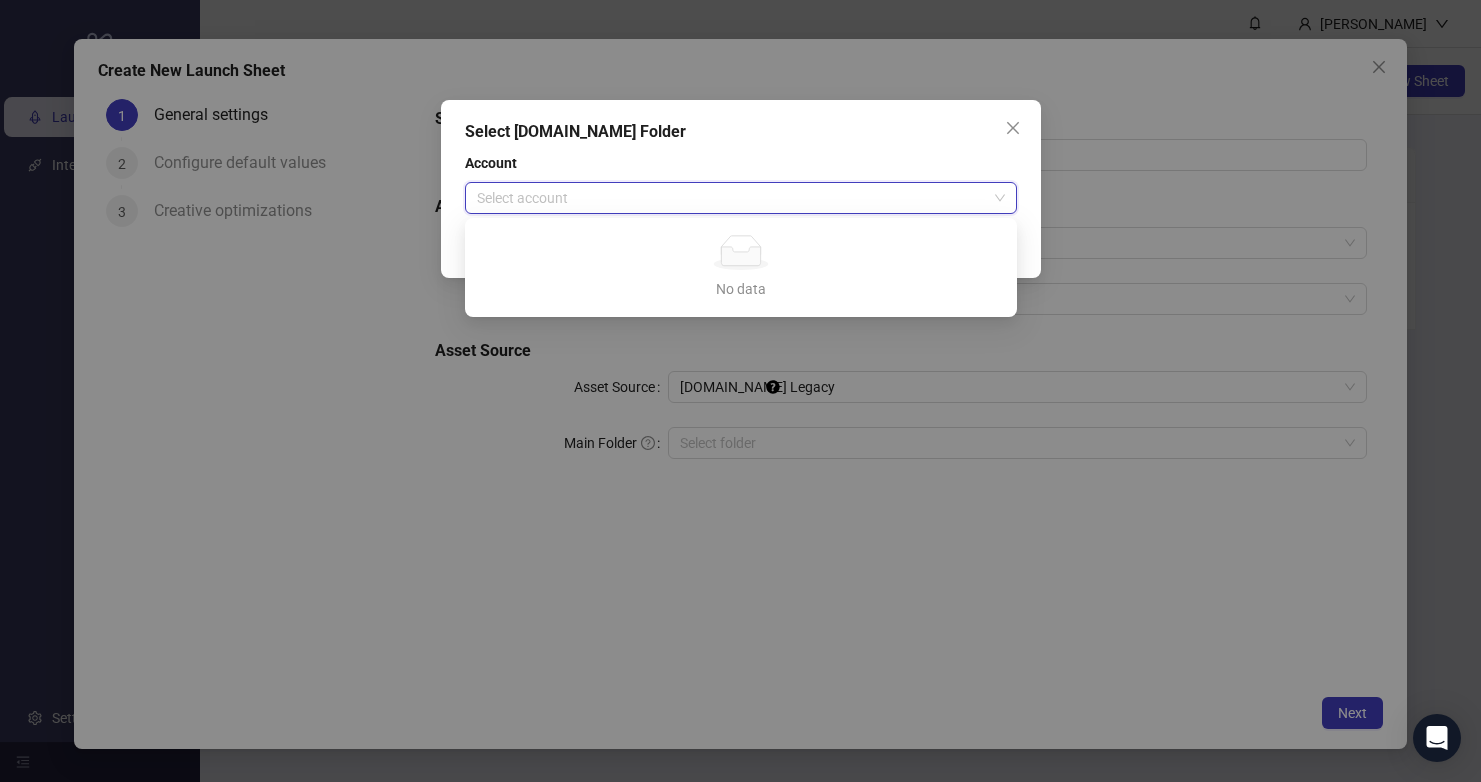 click at bounding box center (732, 198) 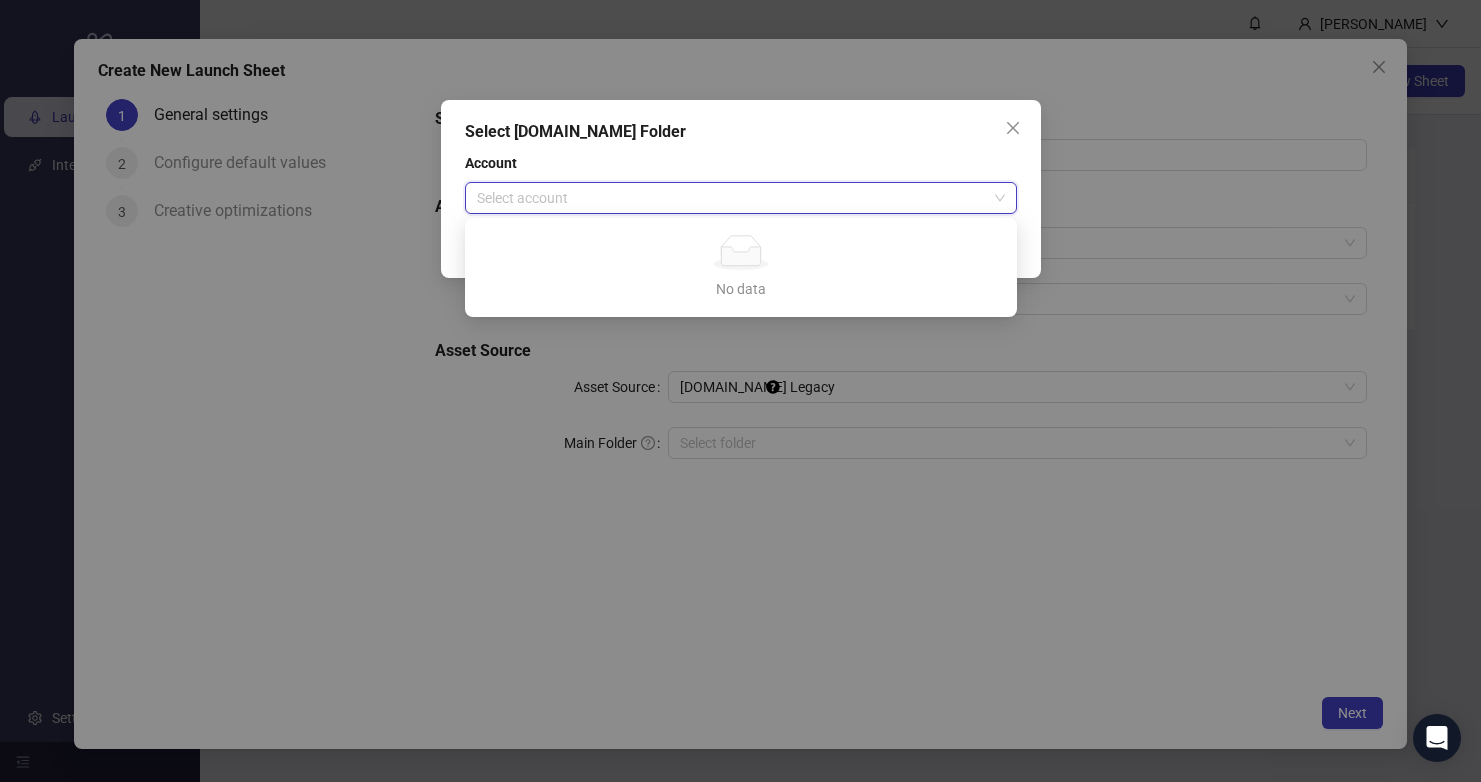 click at bounding box center [732, 198] 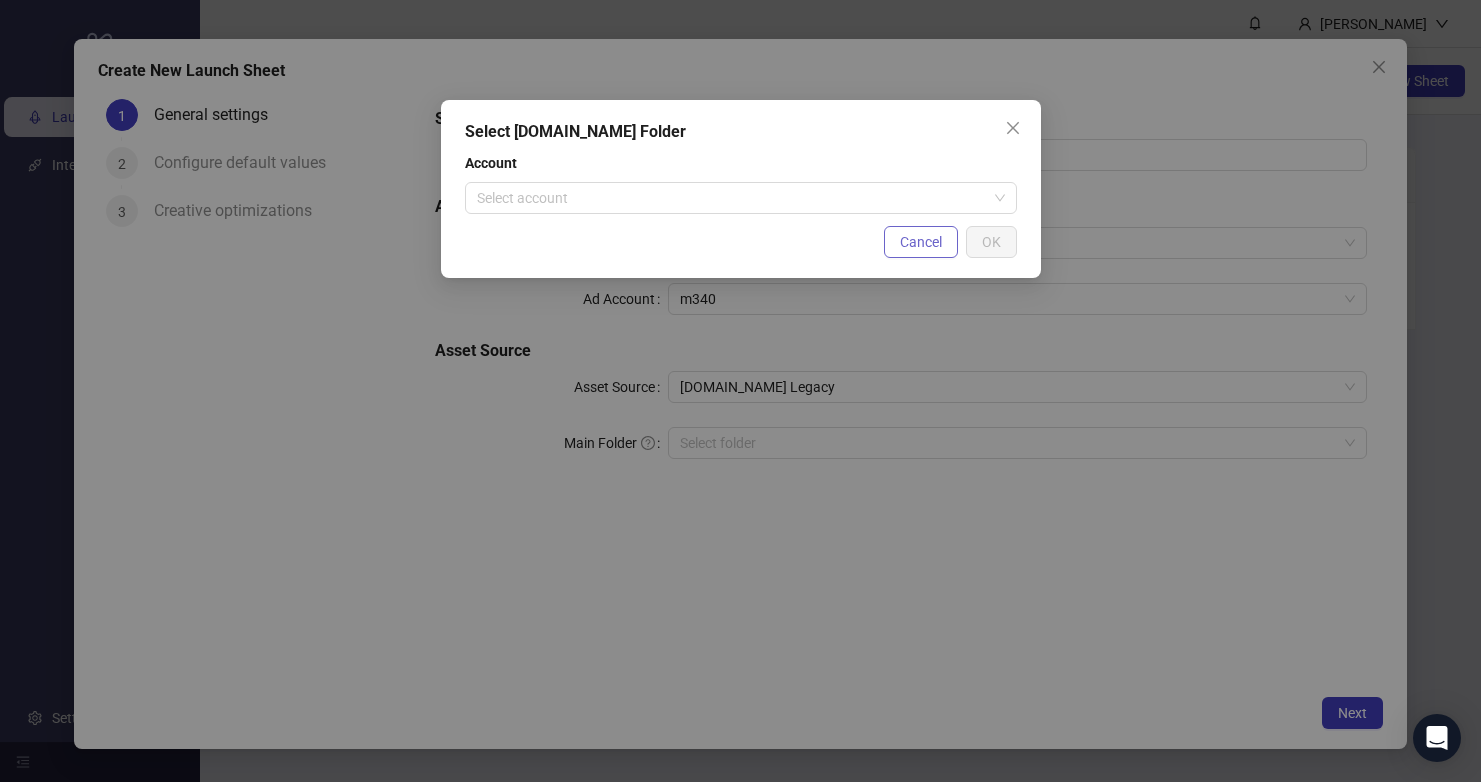 click on "Cancel" at bounding box center [921, 242] 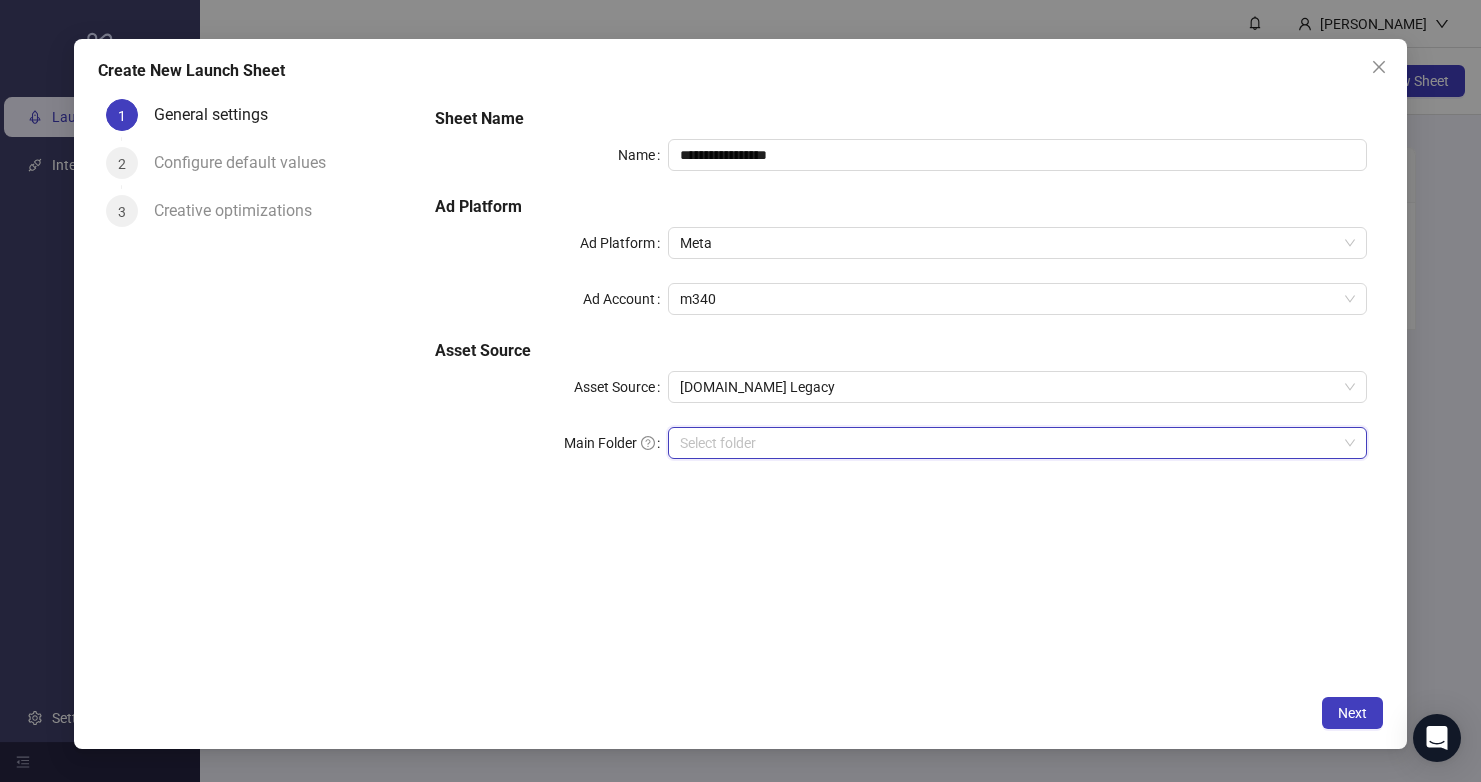 click at bounding box center [1008, 443] 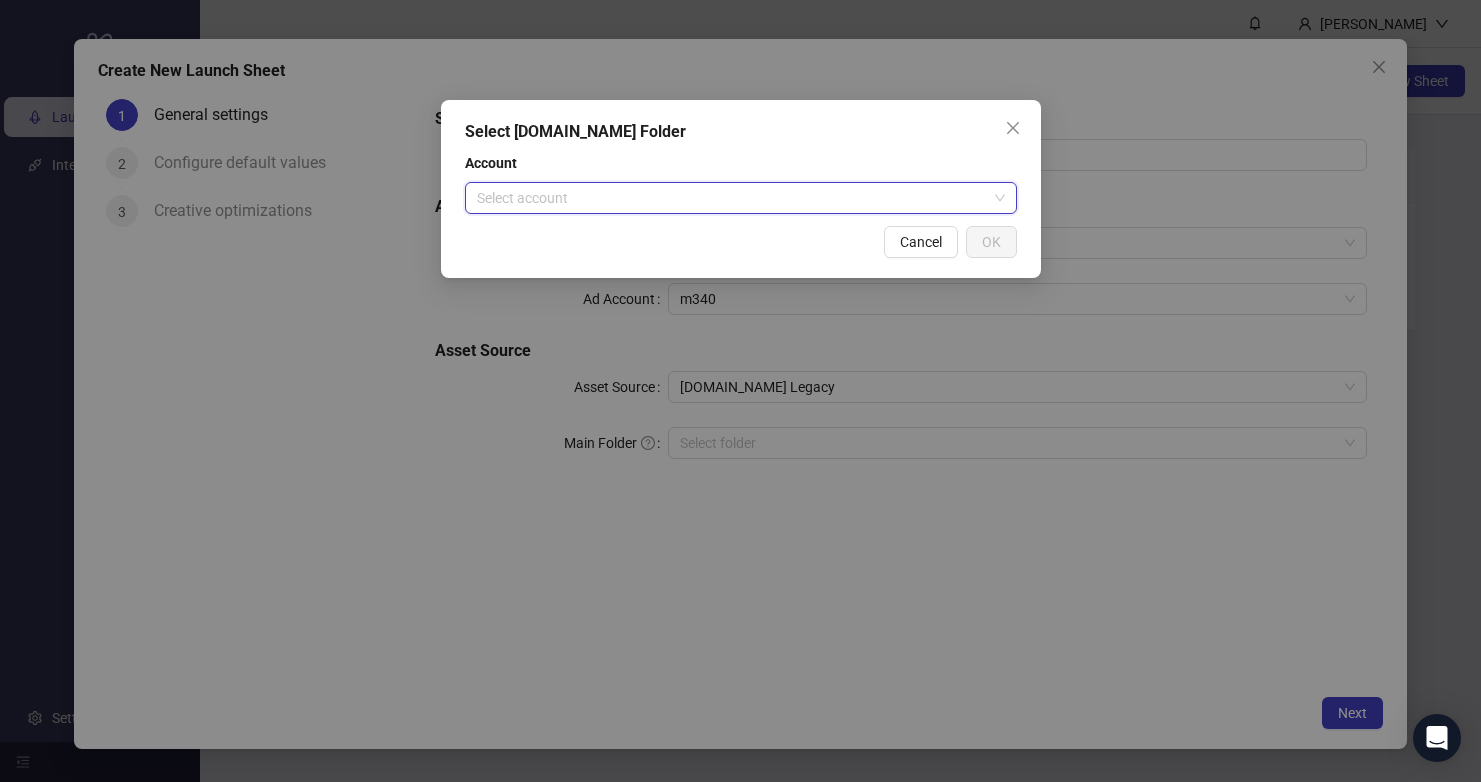 click at bounding box center [732, 198] 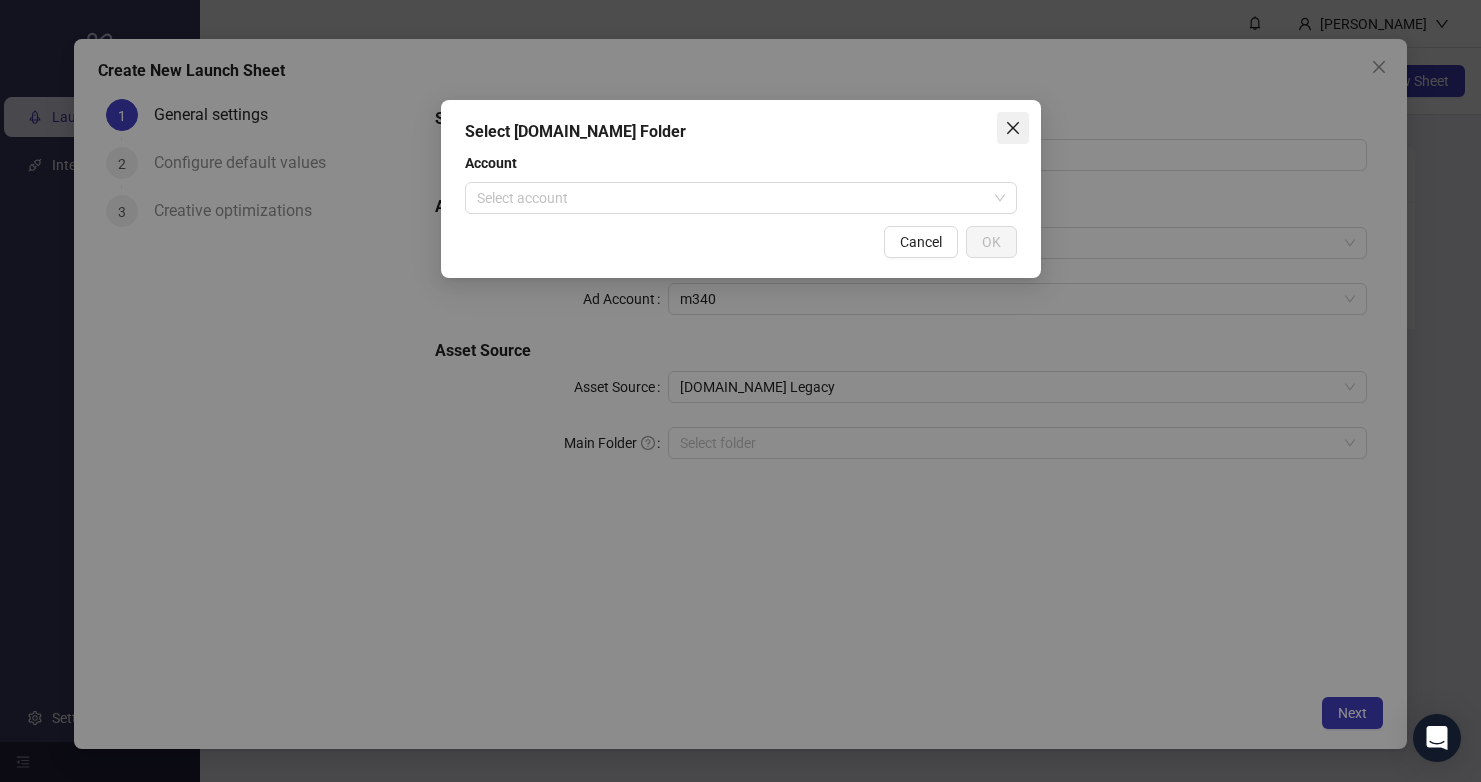 click 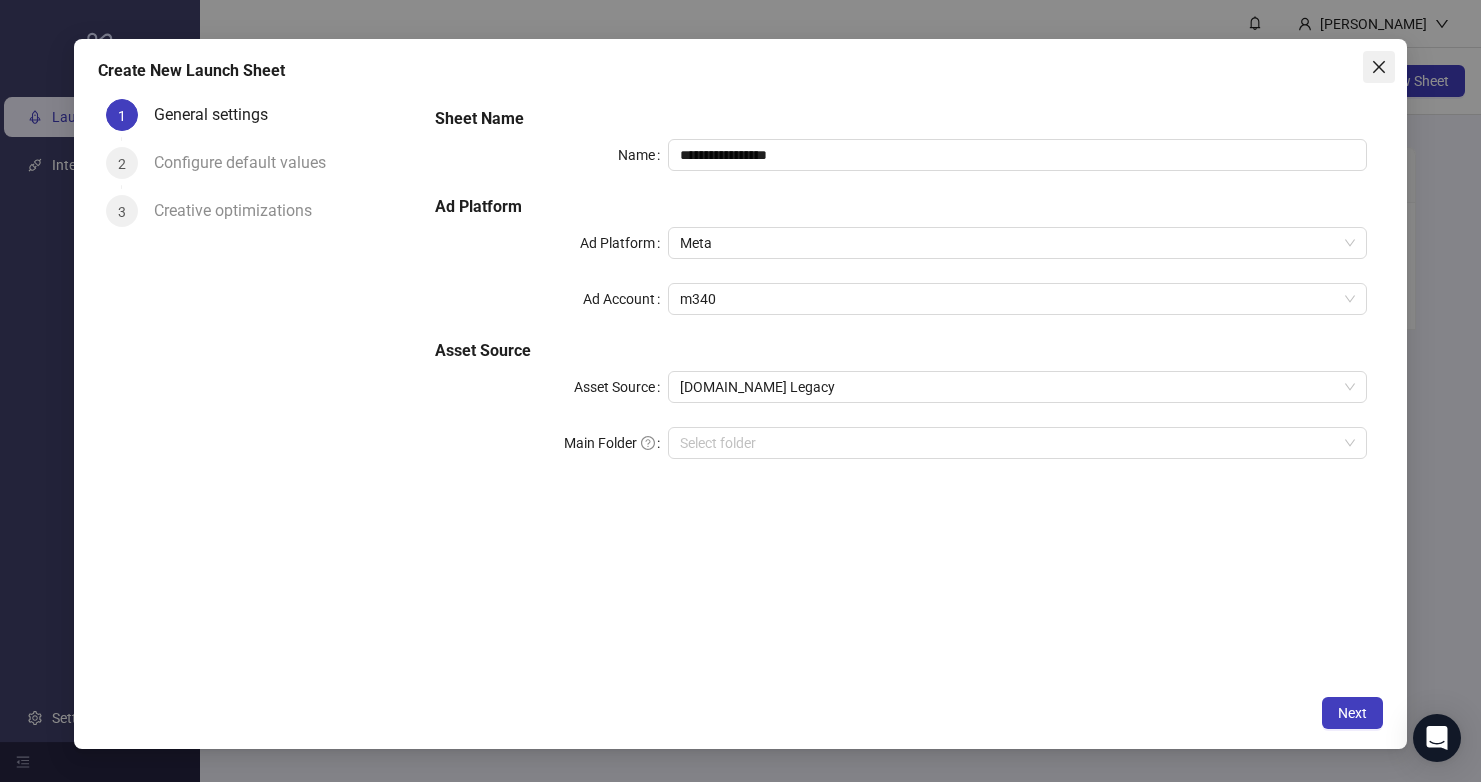 click 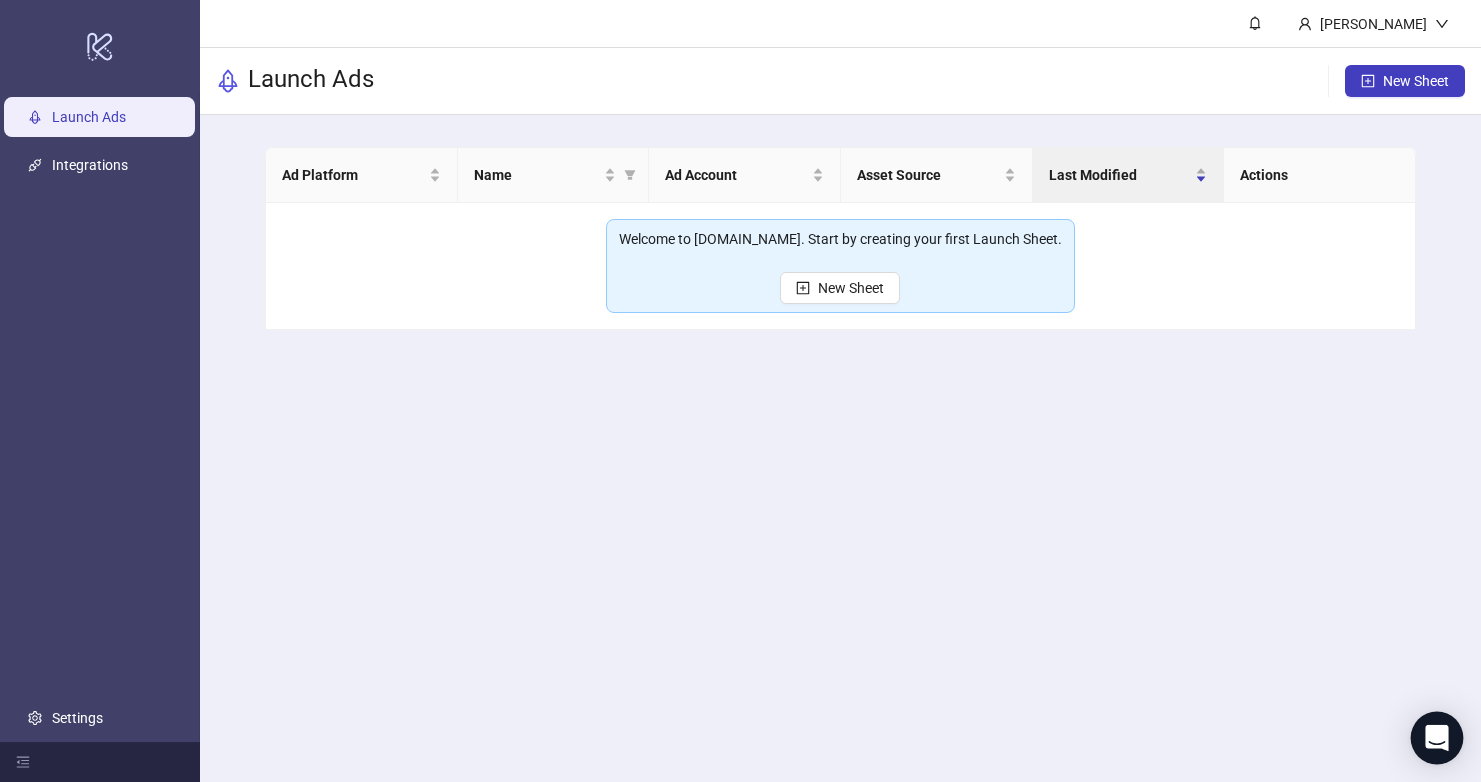 click at bounding box center (1437, 738) 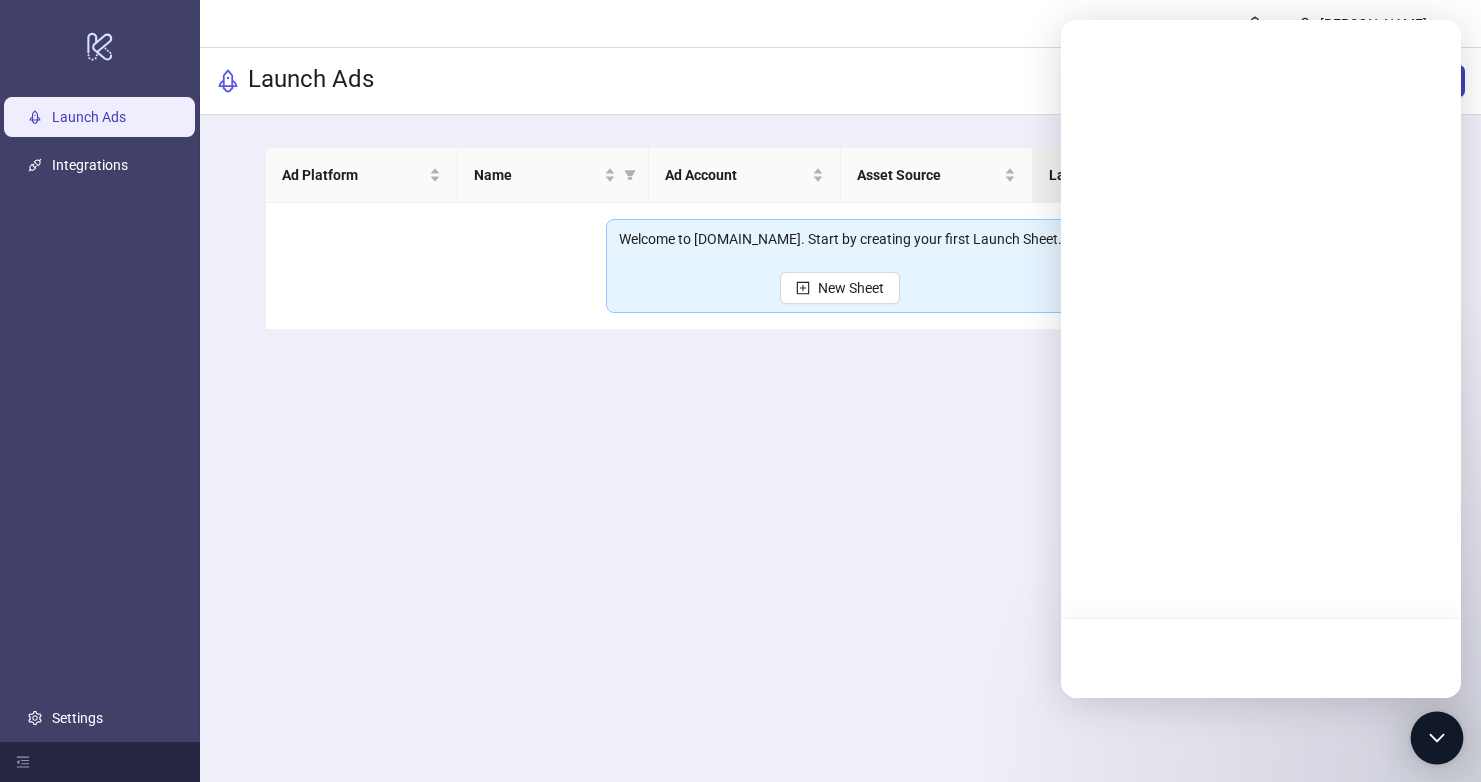 scroll, scrollTop: 0, scrollLeft: 0, axis: both 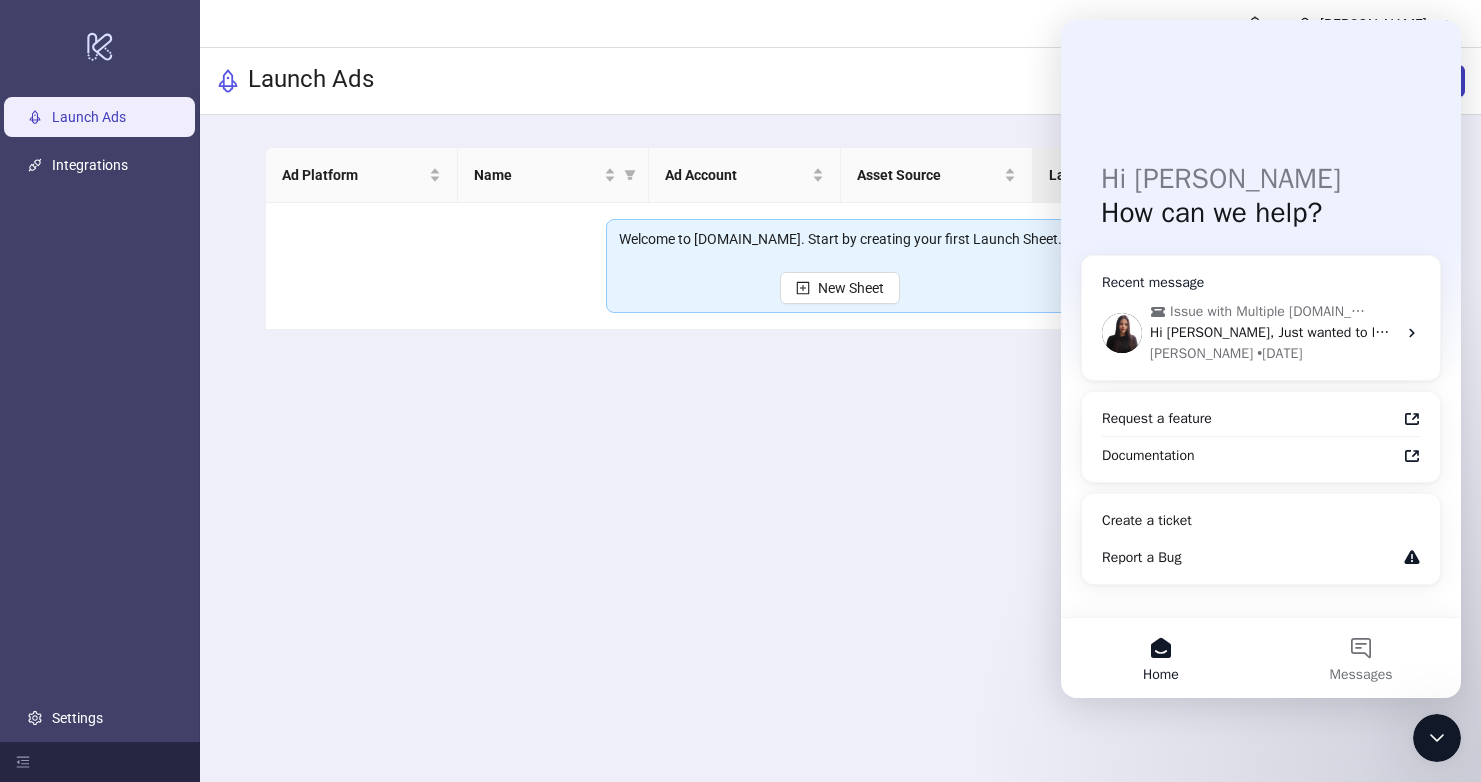click on "•  [DATE]" at bounding box center (1279, 353) 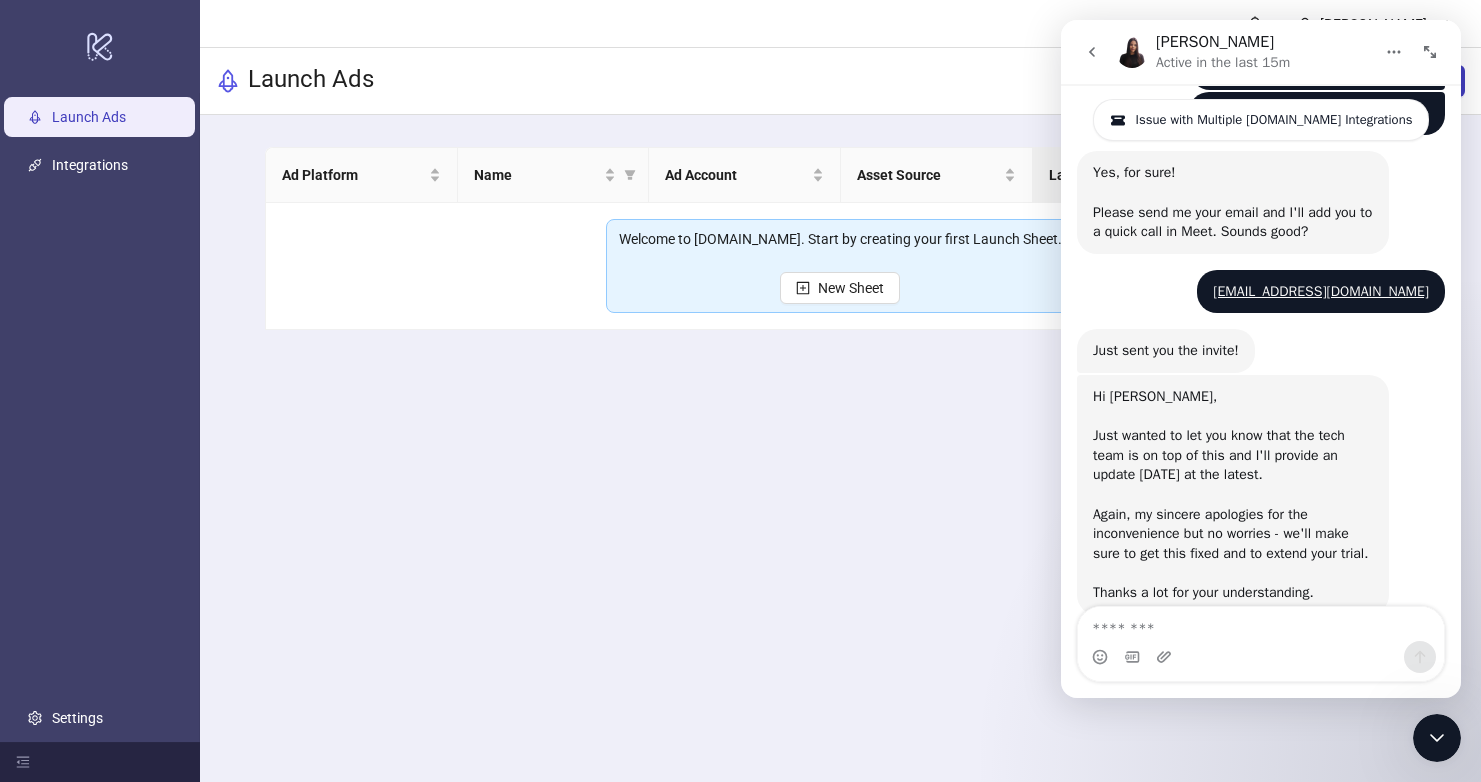 click at bounding box center (1261, 624) 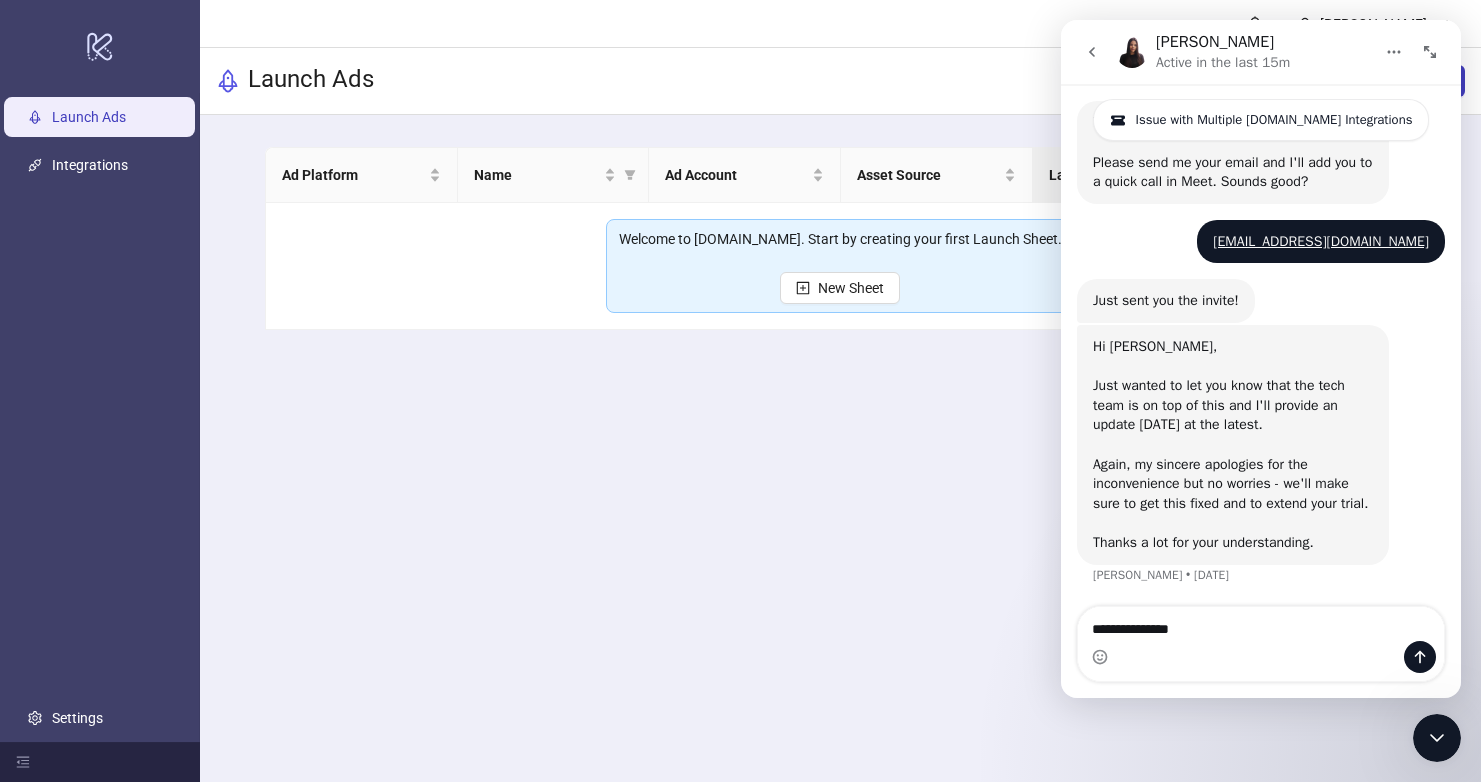 type on "**********" 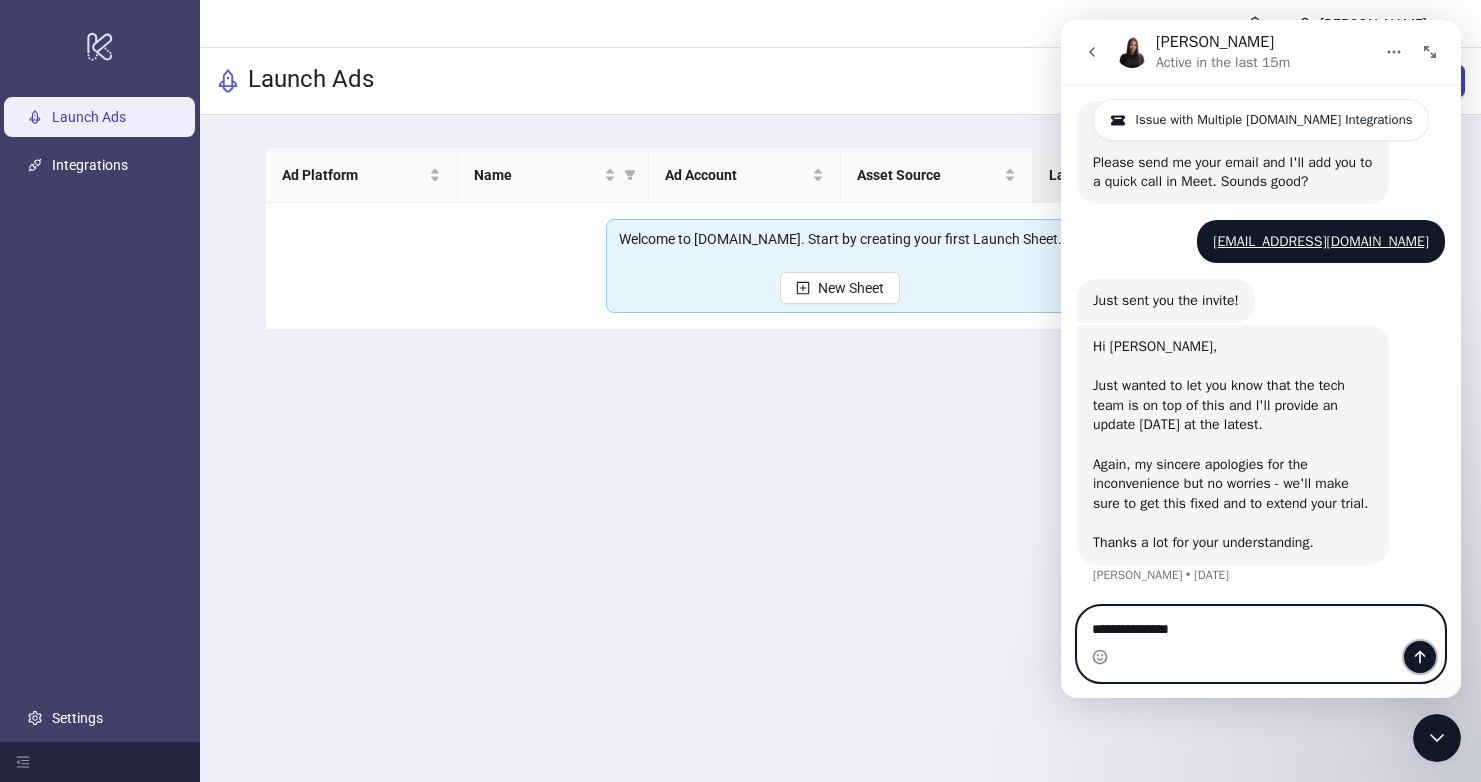 click 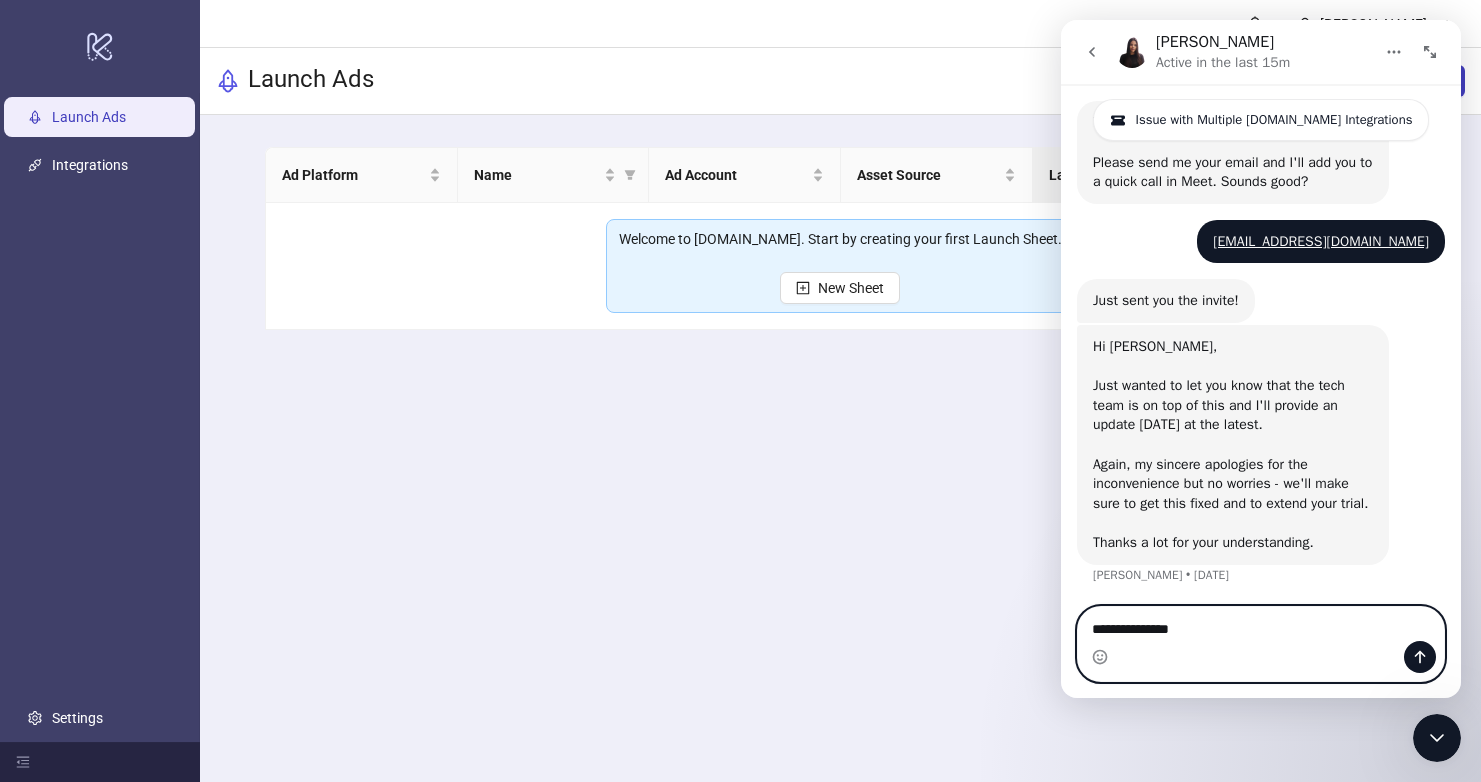 type 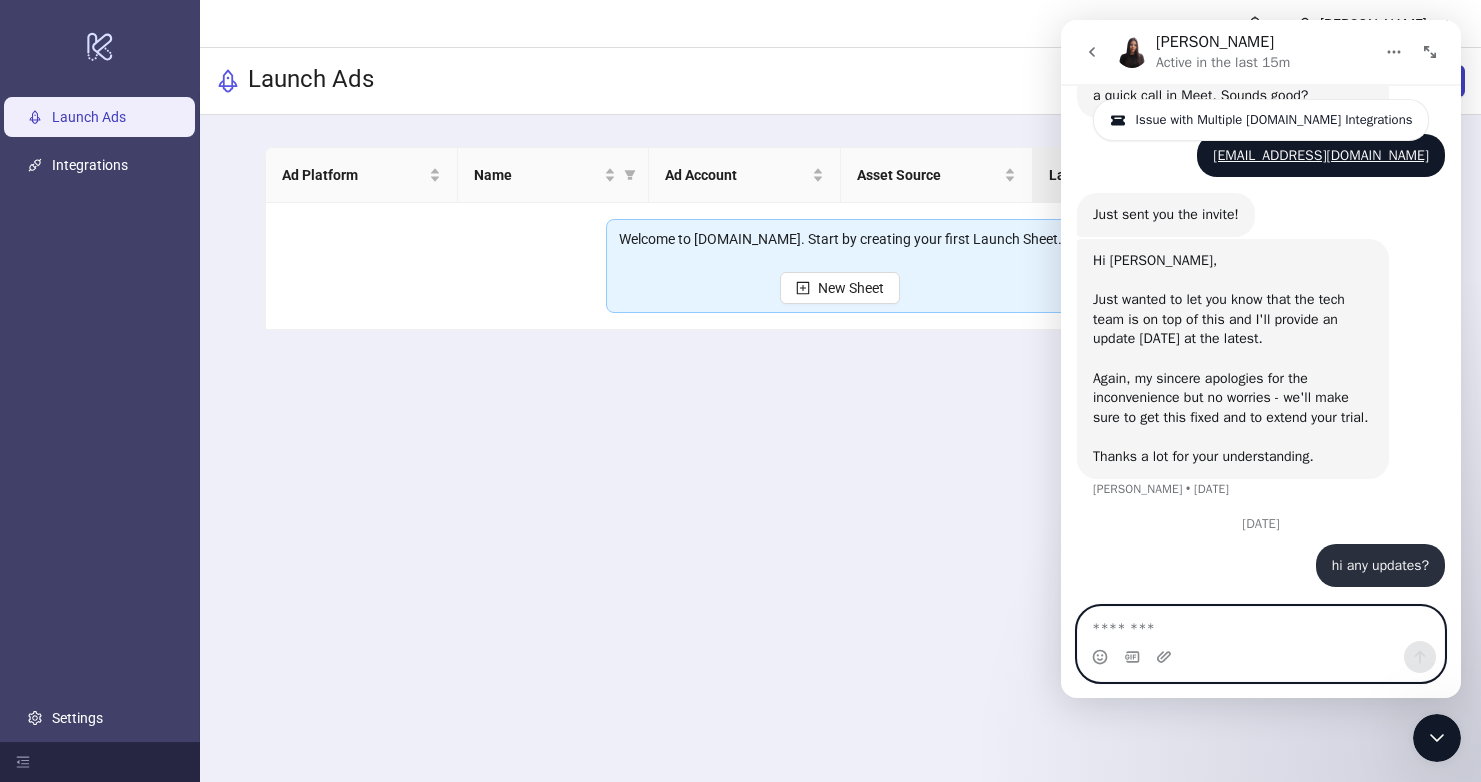 scroll, scrollTop: 3913, scrollLeft: 0, axis: vertical 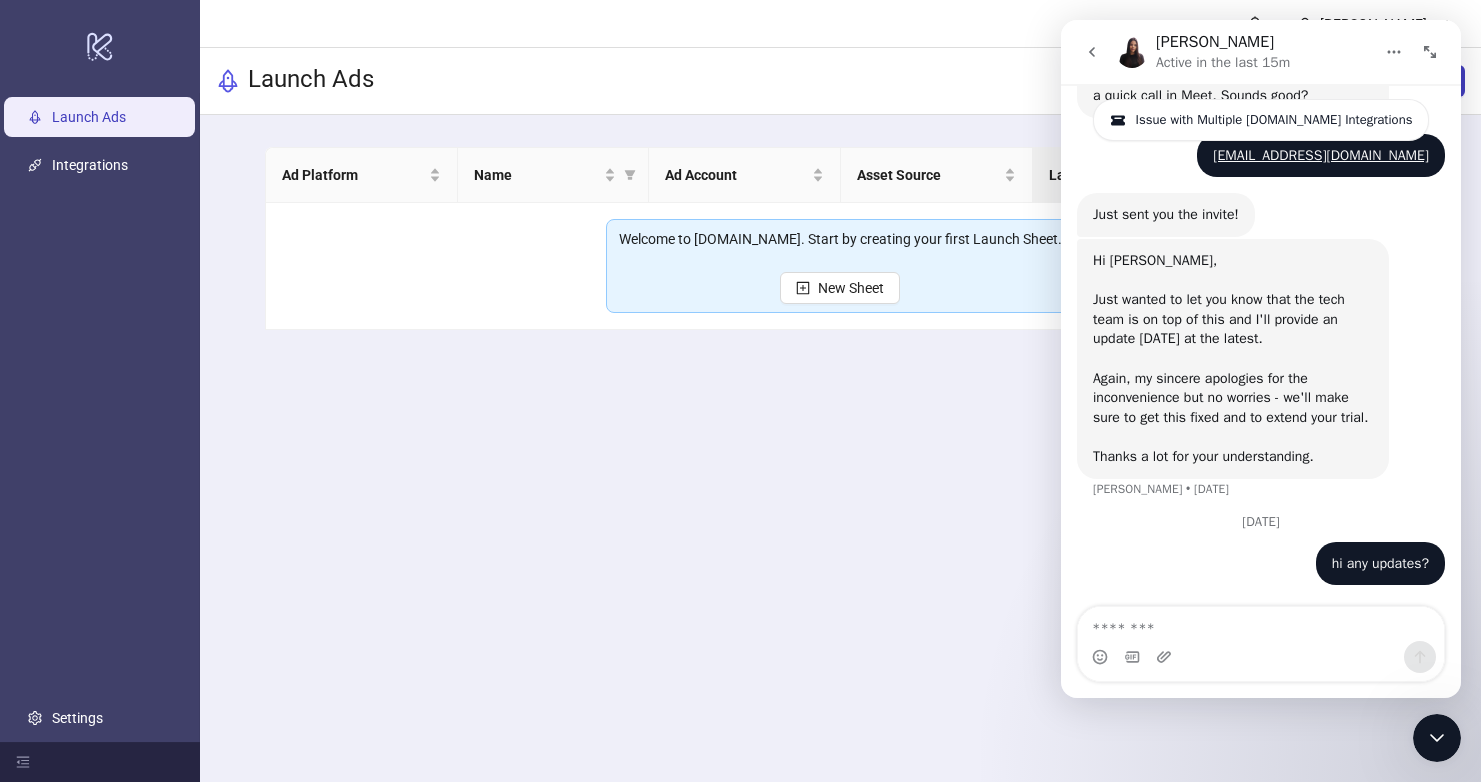 click 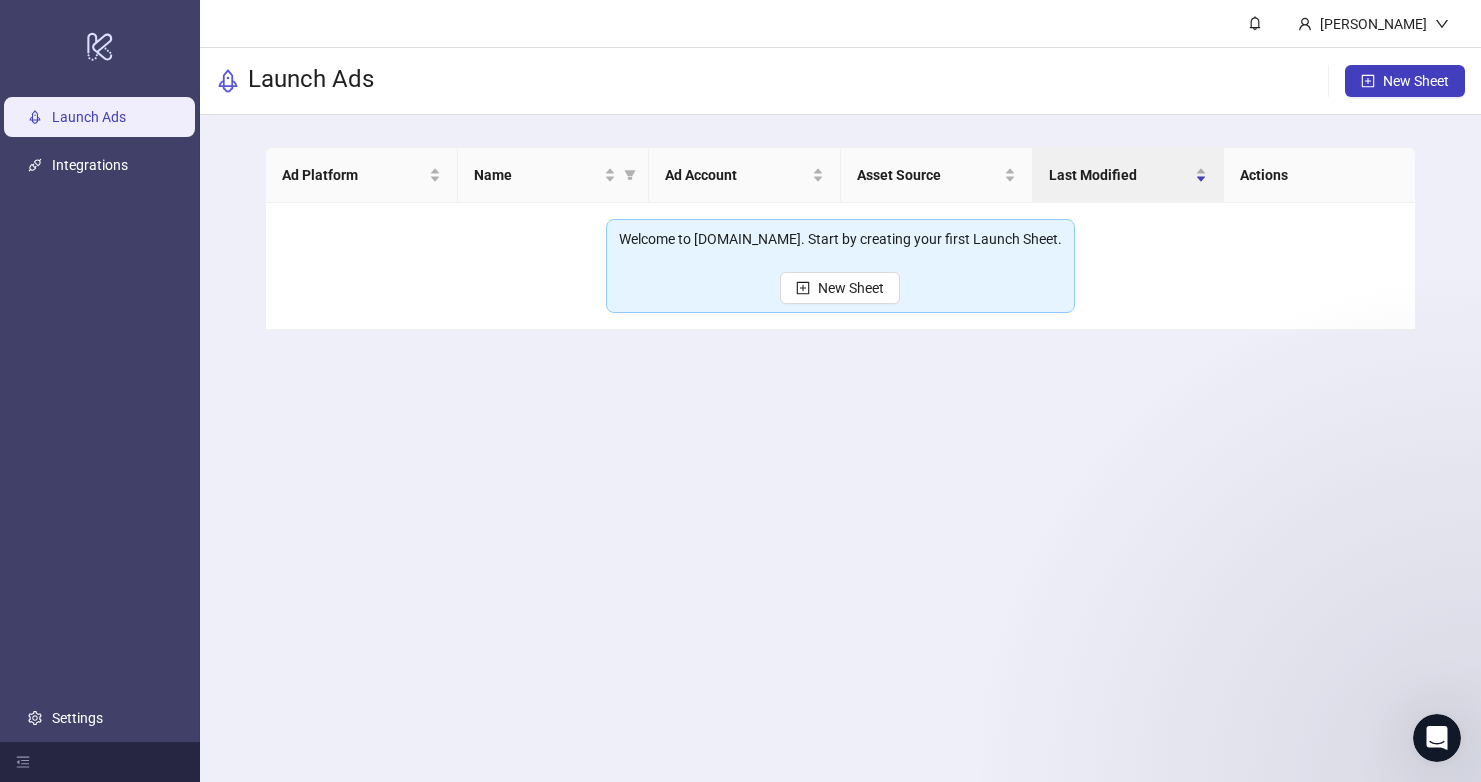 scroll, scrollTop: 0, scrollLeft: 0, axis: both 